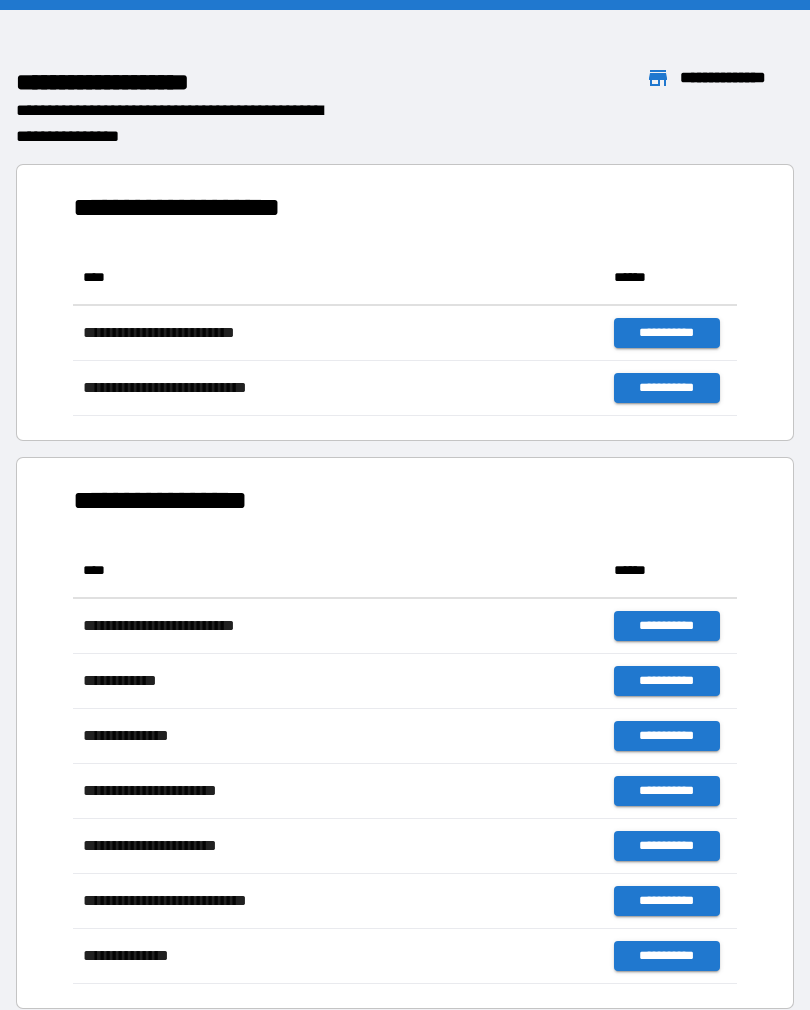 scroll, scrollTop: 0, scrollLeft: 0, axis: both 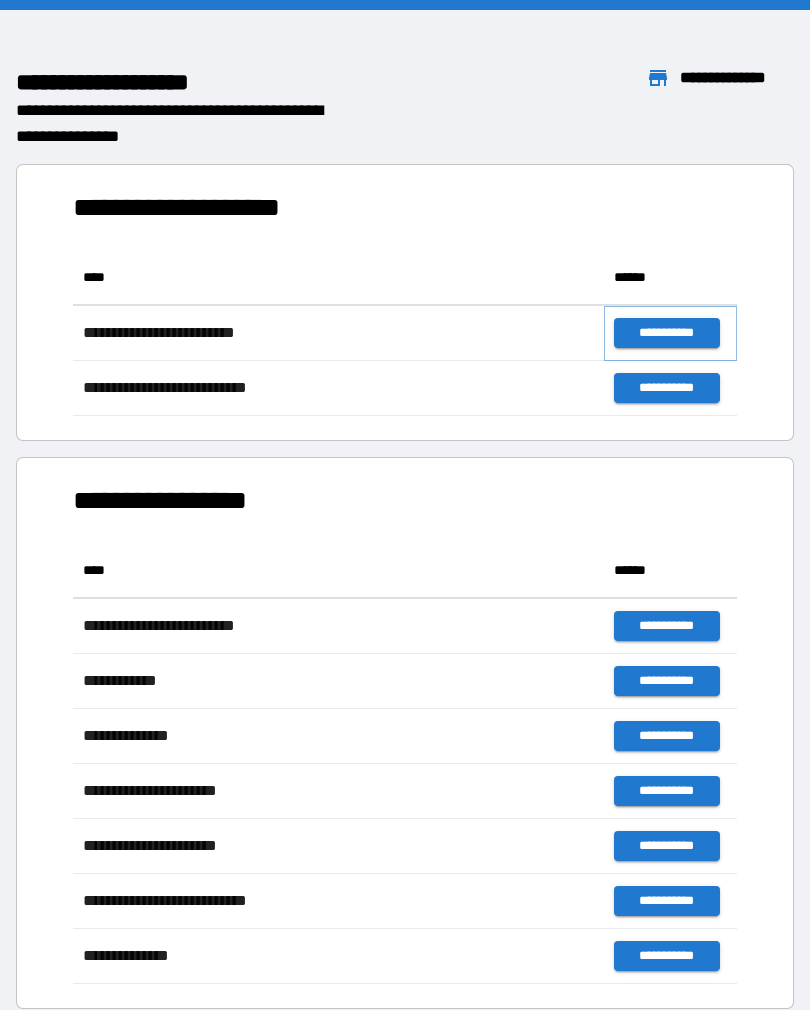click on "**********" at bounding box center [666, 333] 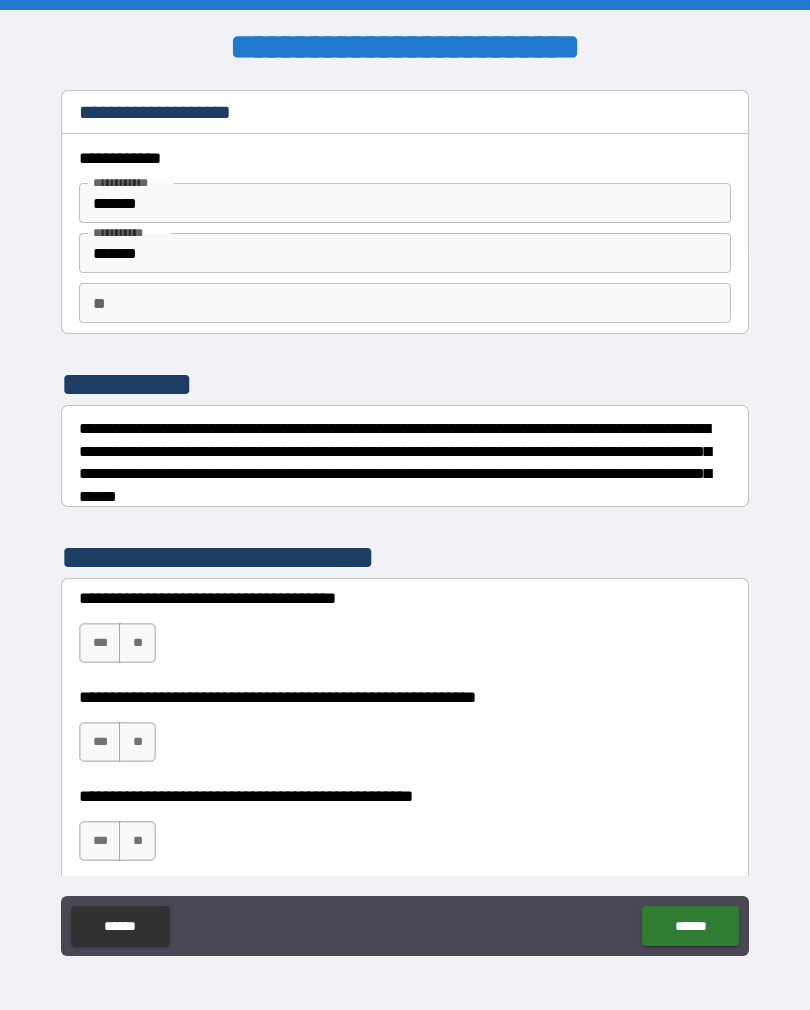 click on "***" at bounding box center [100, 643] 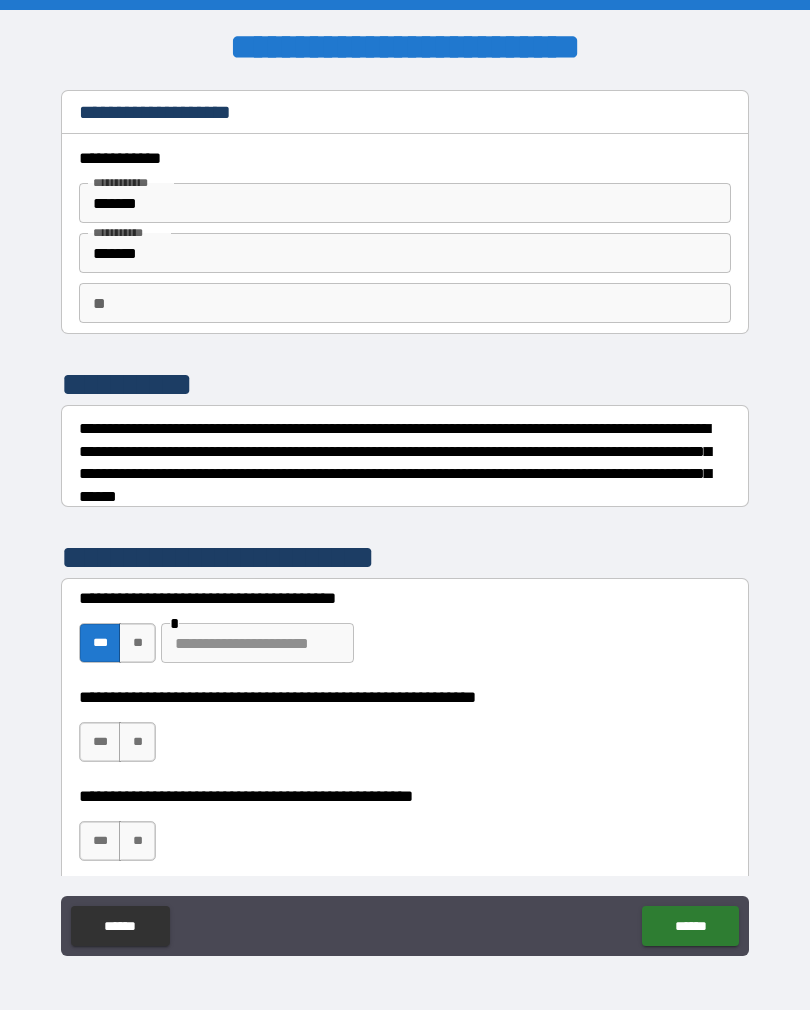 click on "**" at bounding box center (137, 643) 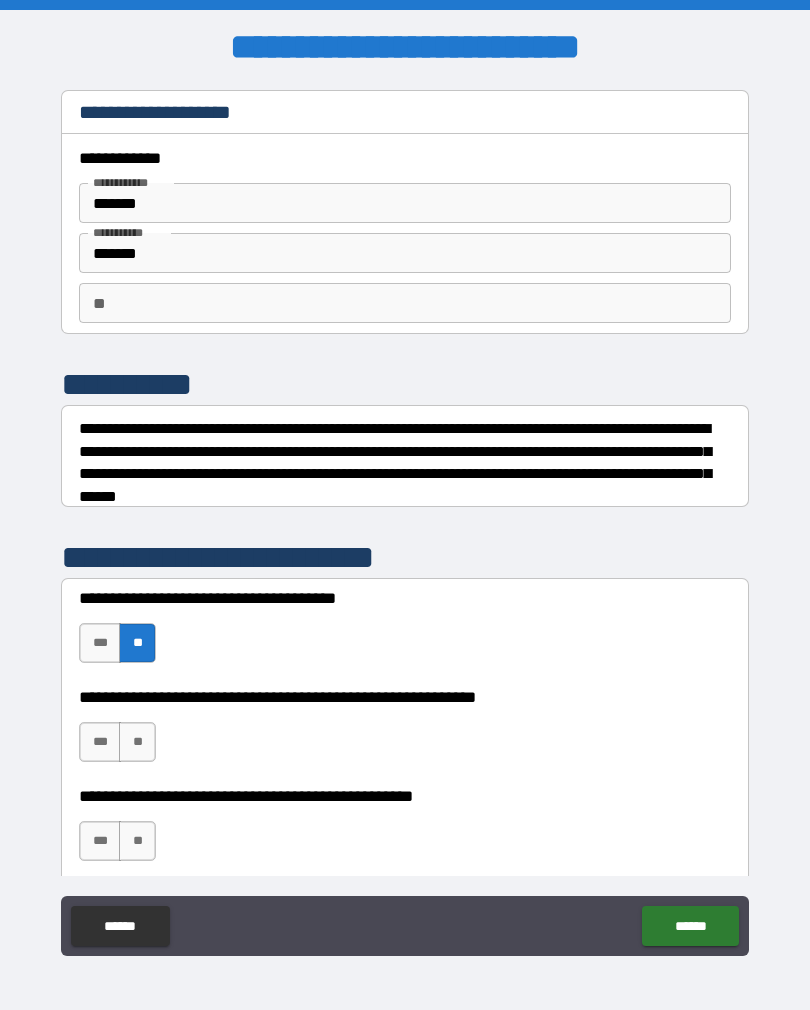 click on "**" at bounding box center (137, 742) 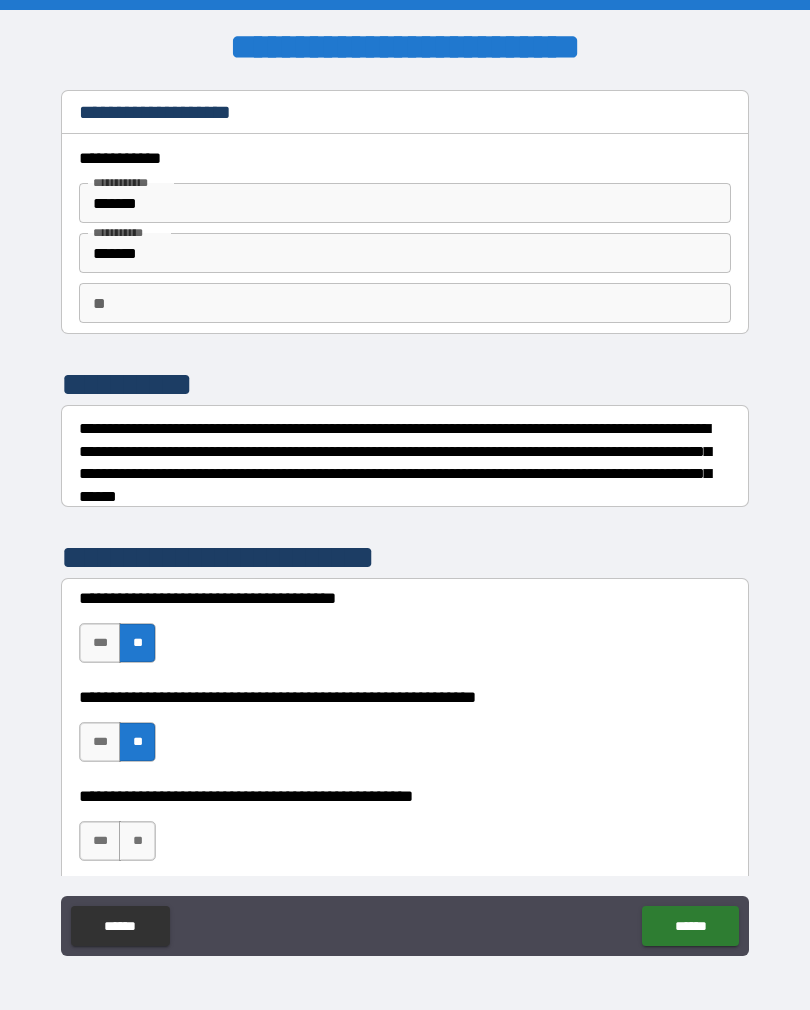 click on "***" at bounding box center [100, 742] 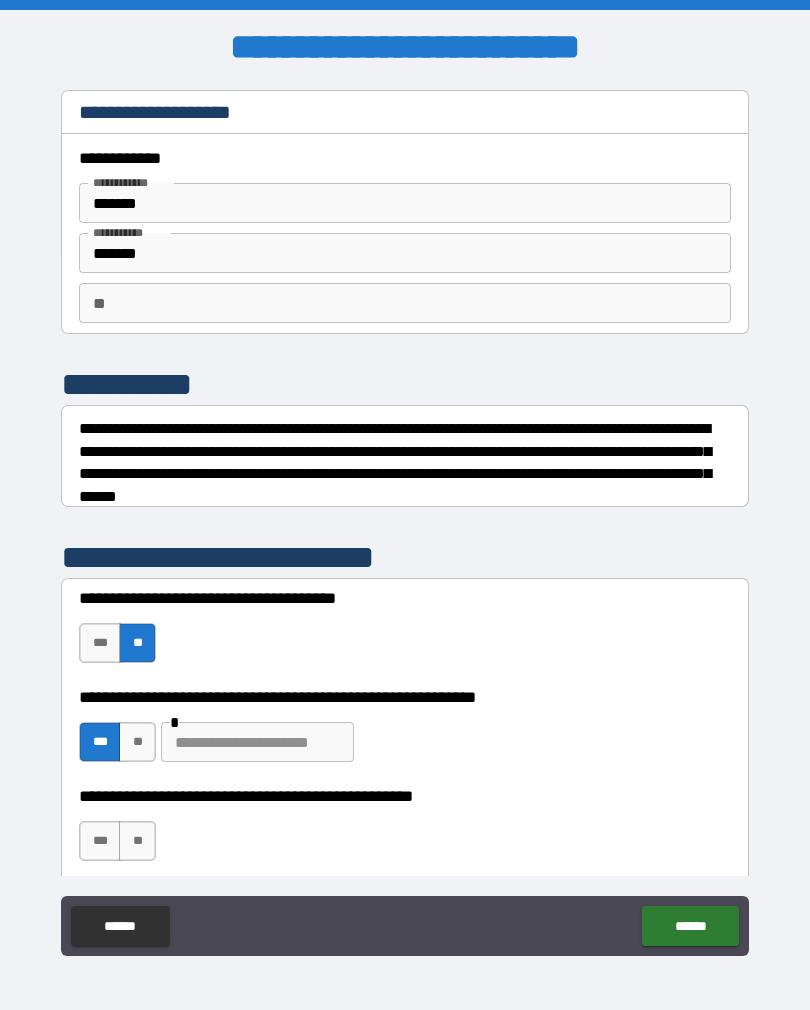 click at bounding box center [257, 742] 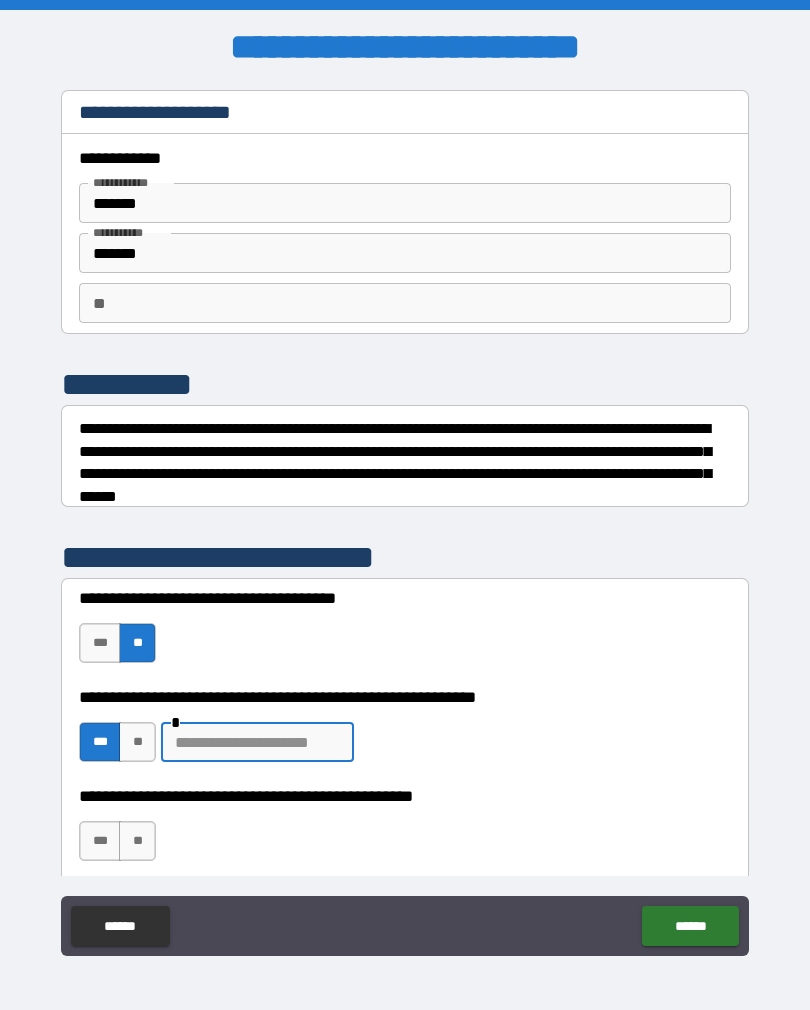scroll, scrollTop: 31, scrollLeft: 0, axis: vertical 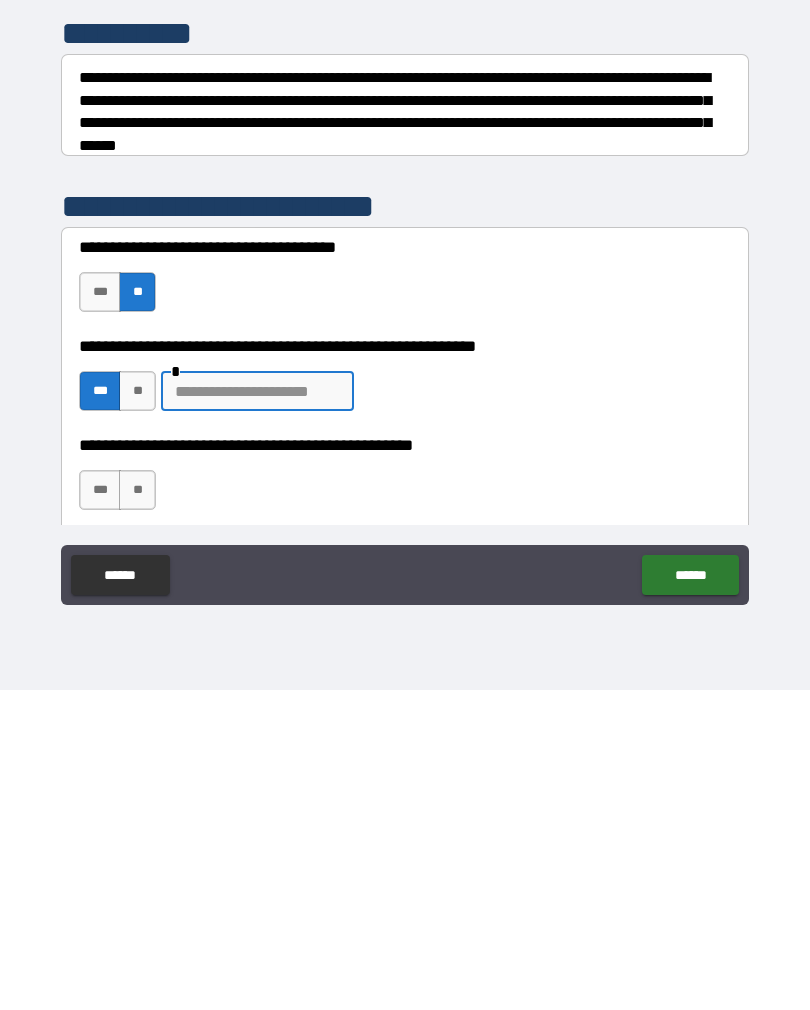 click on "**" at bounding box center (137, 711) 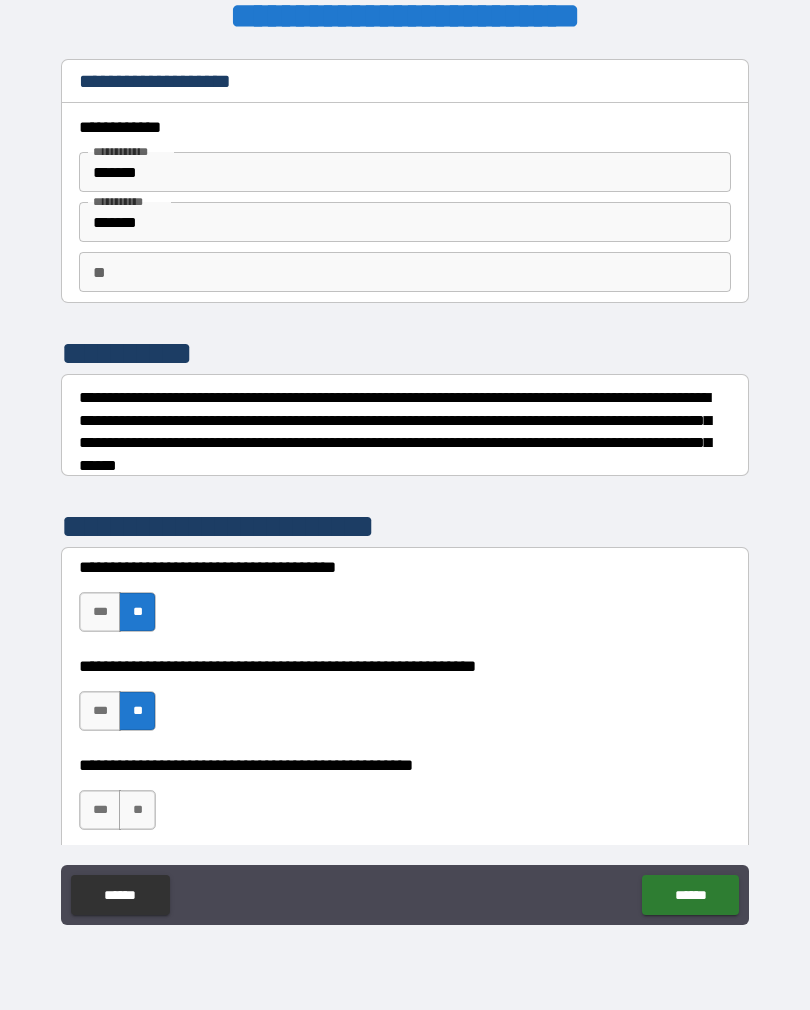click on "***" at bounding box center [100, 711] 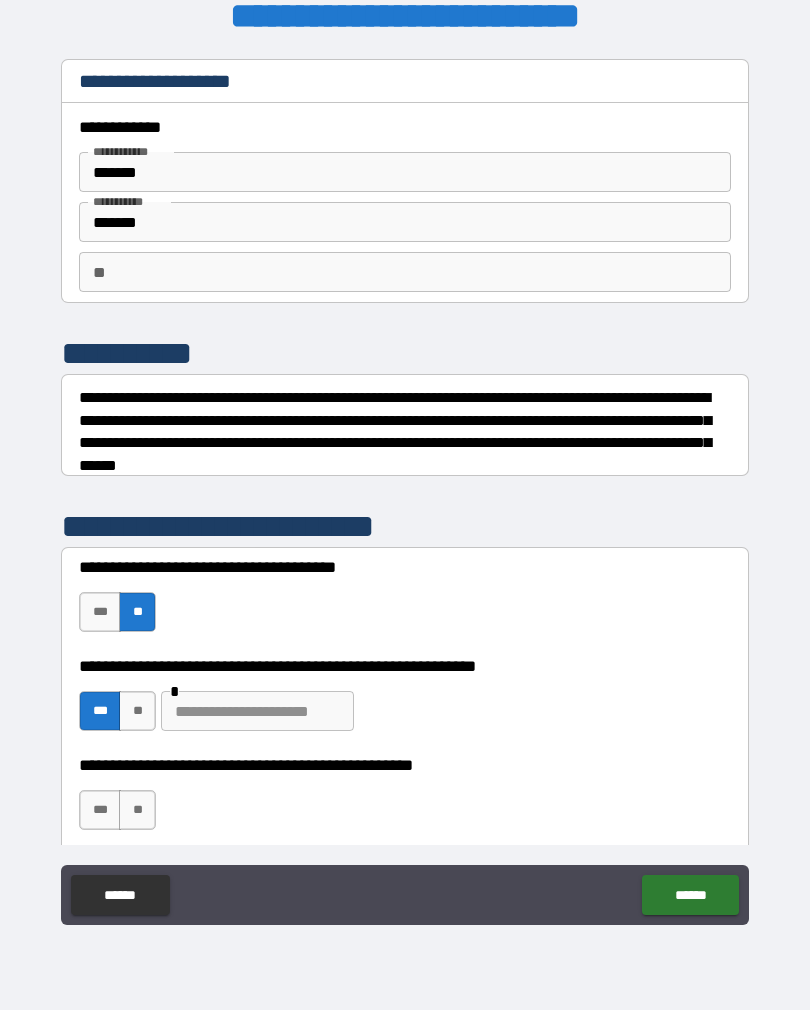 click at bounding box center (257, 711) 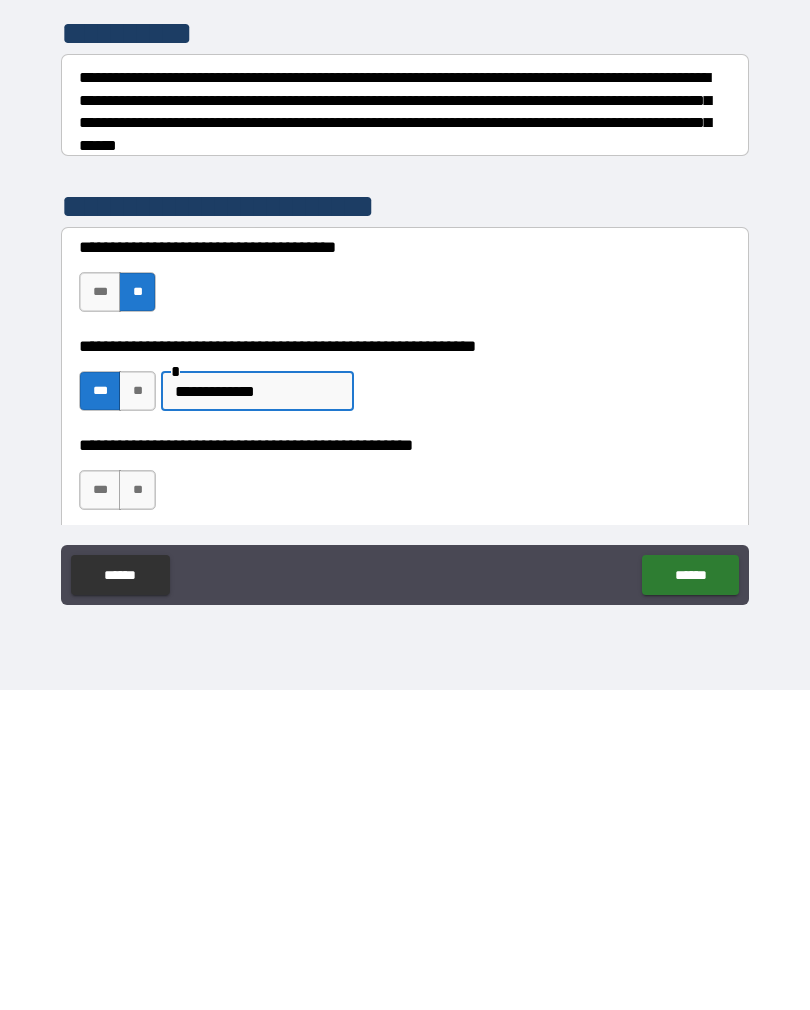 type on "**********" 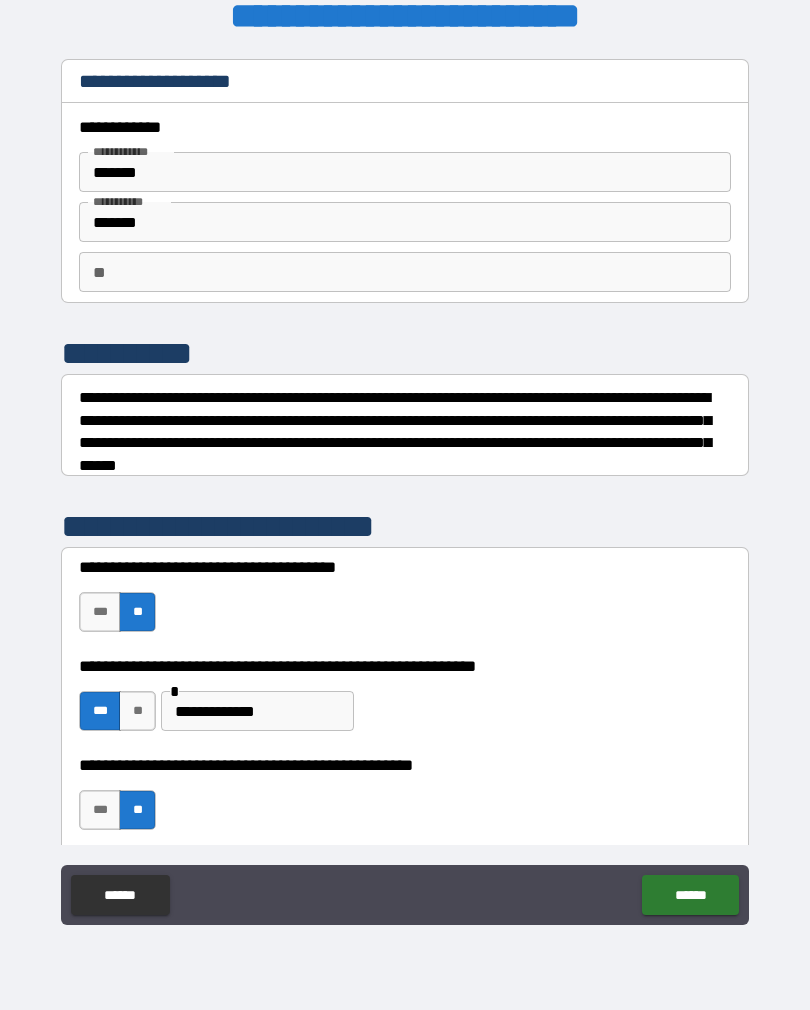 click on "******" at bounding box center [690, 895] 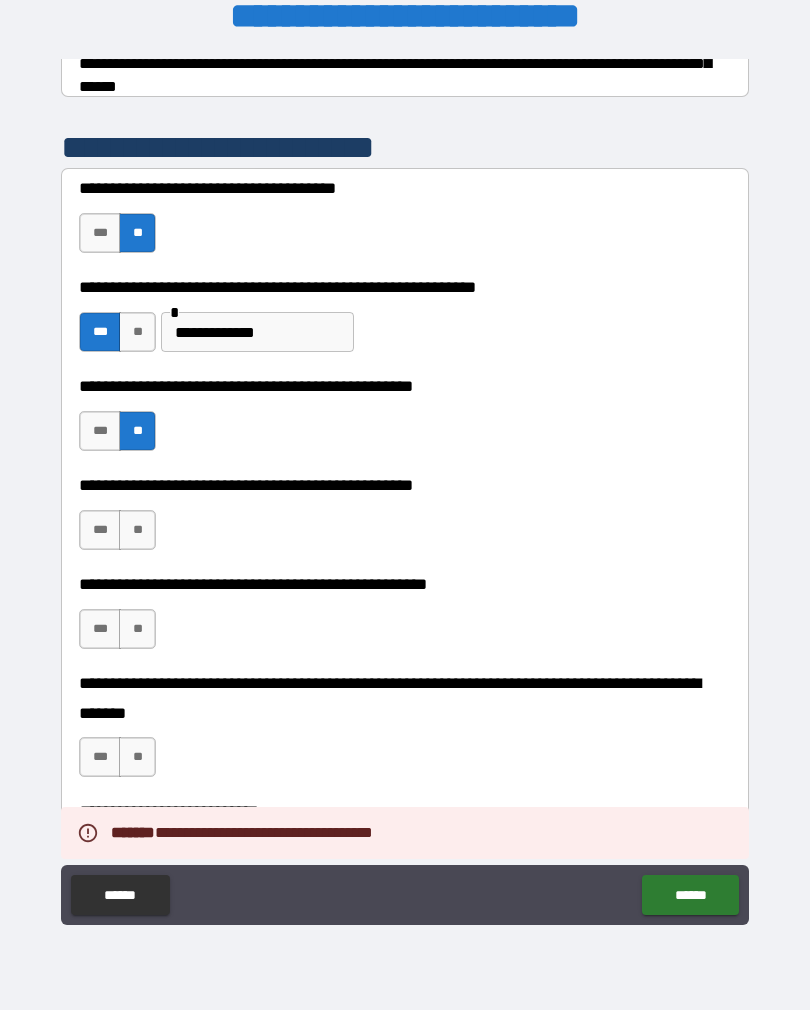 scroll, scrollTop: 462, scrollLeft: 0, axis: vertical 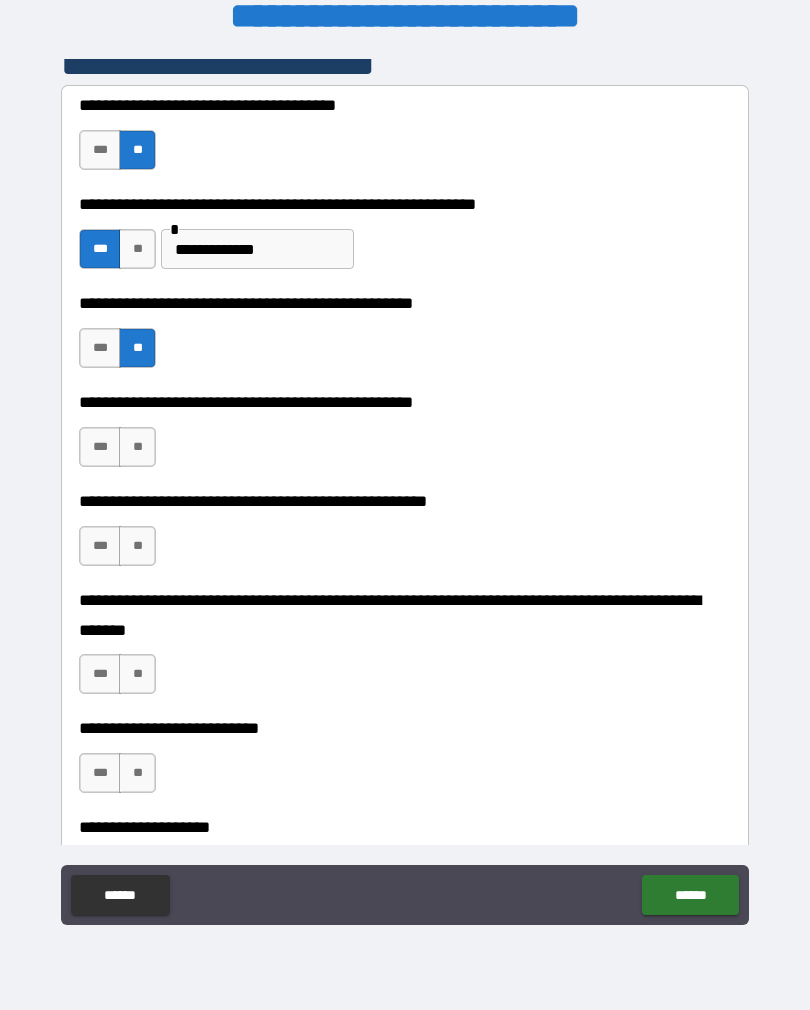 click on "***" at bounding box center (100, 447) 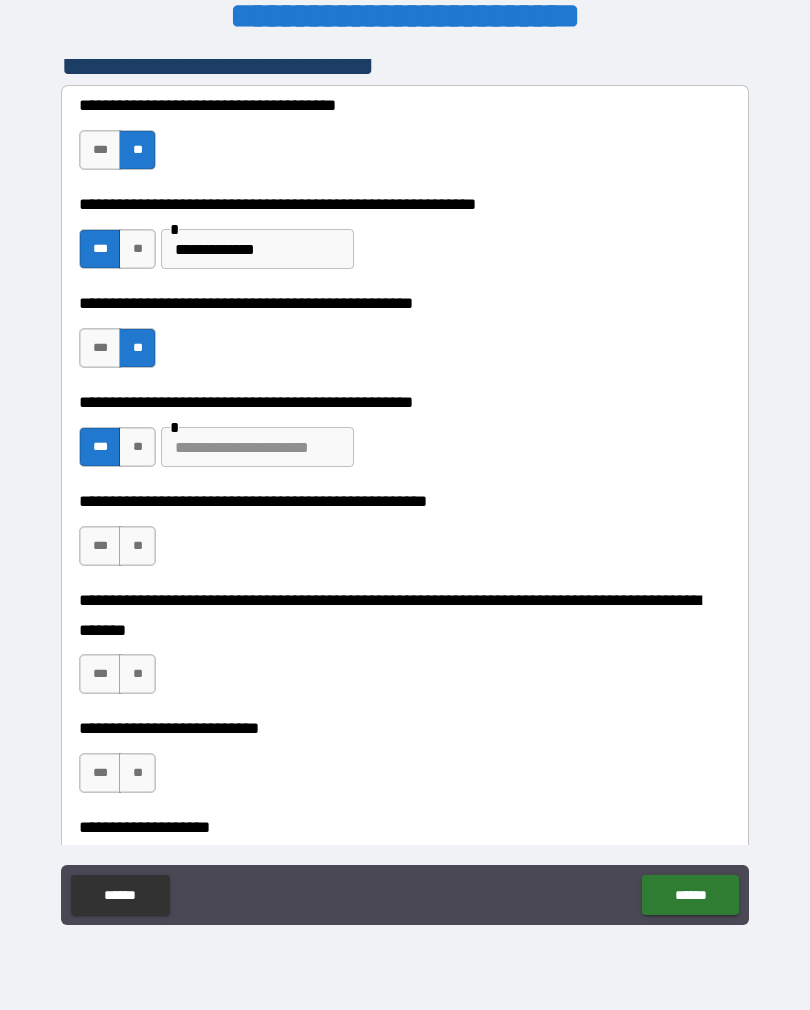click on "**" at bounding box center (137, 546) 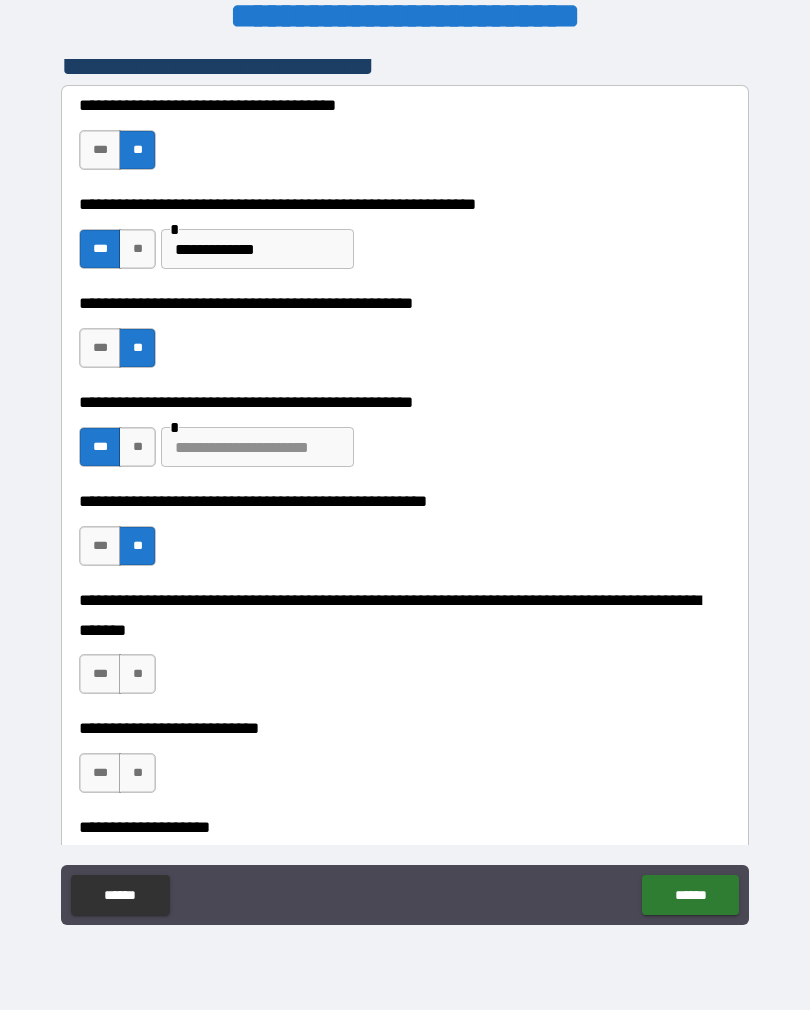 click on "**" at bounding box center [137, 674] 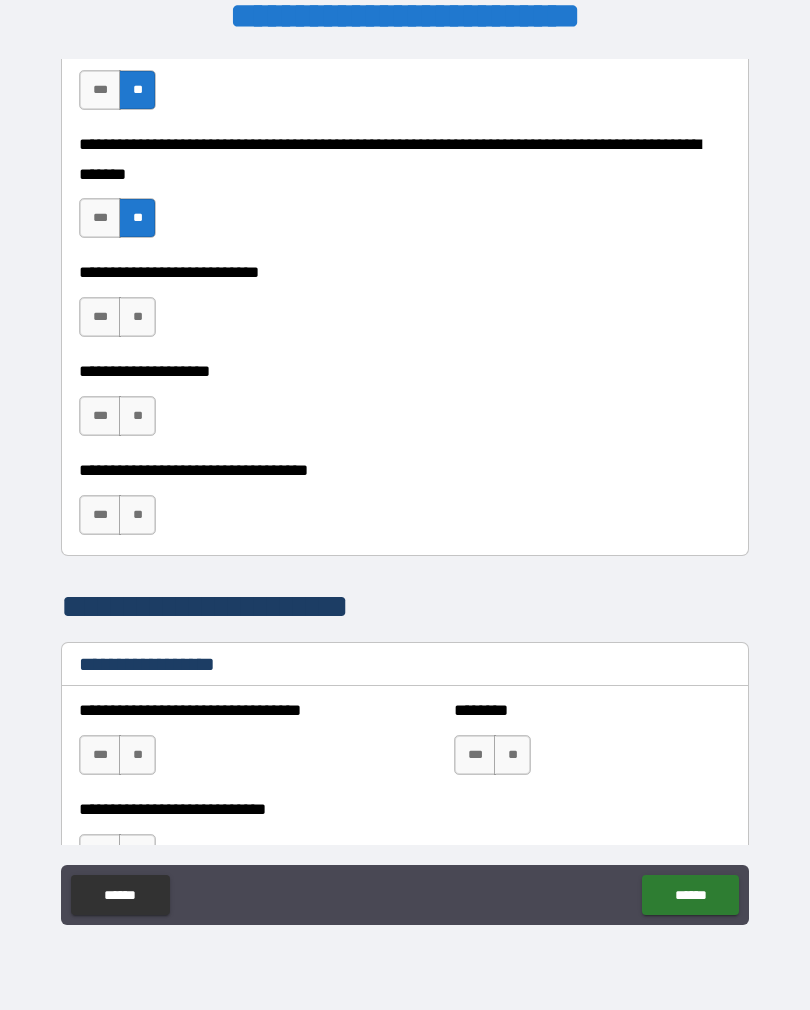 scroll, scrollTop: 921, scrollLeft: 0, axis: vertical 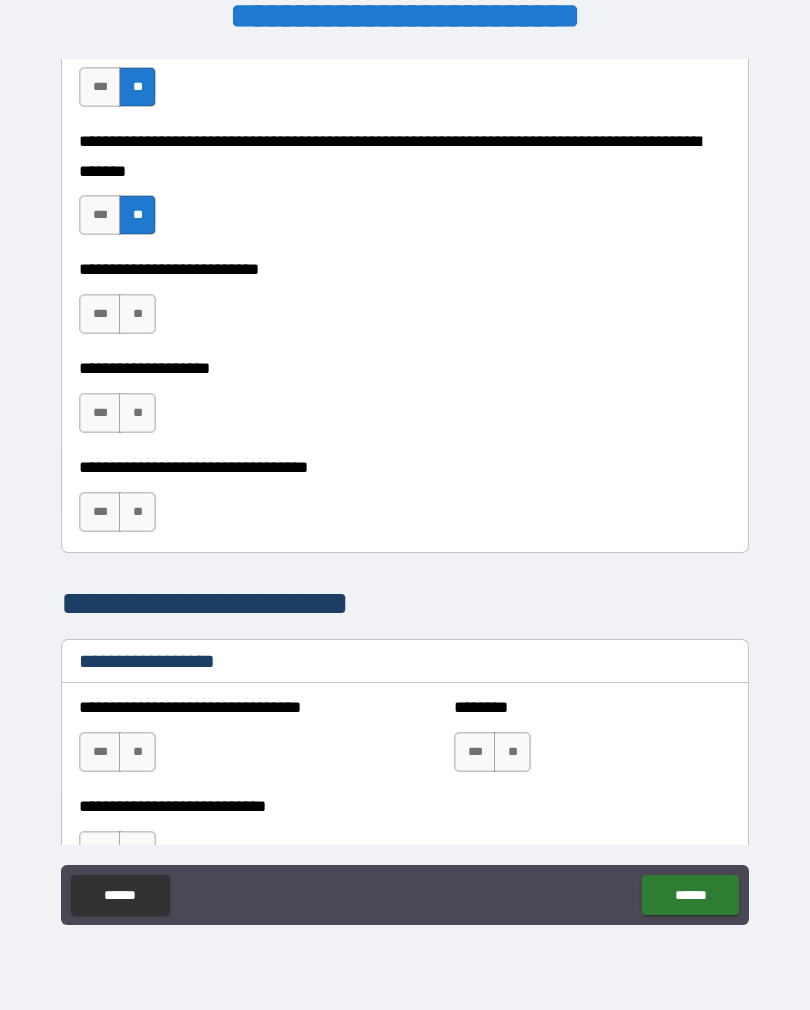 click on "**" at bounding box center (137, 314) 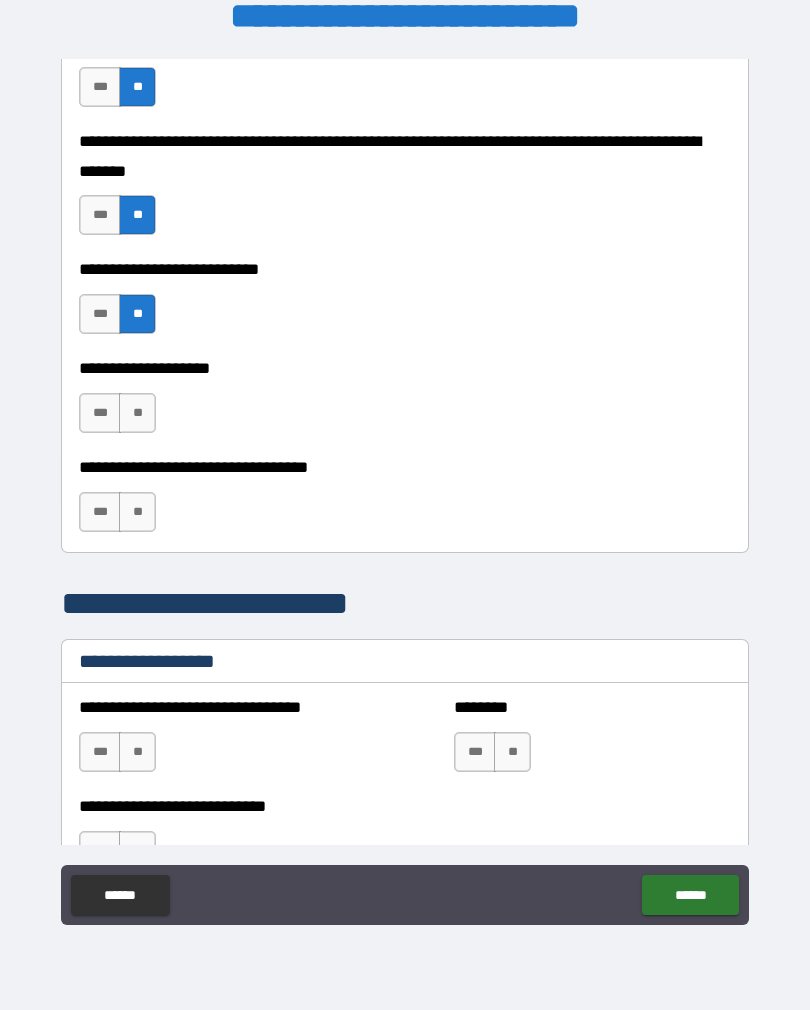 click on "**" at bounding box center [137, 413] 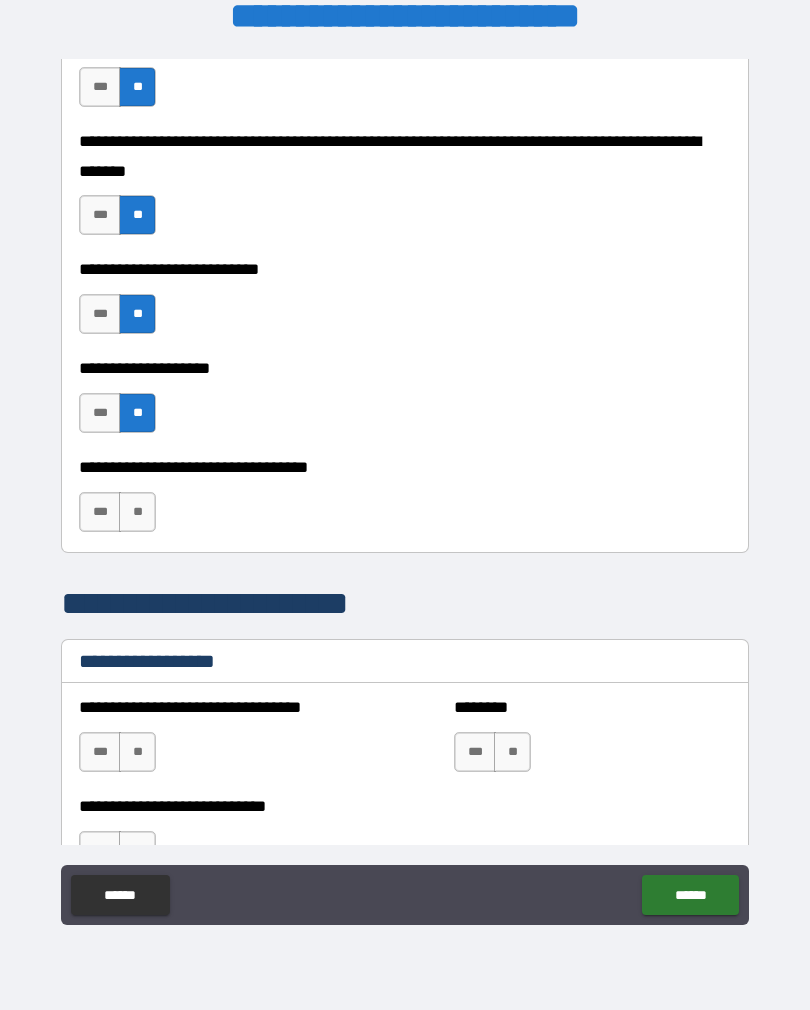 click on "**" at bounding box center (137, 512) 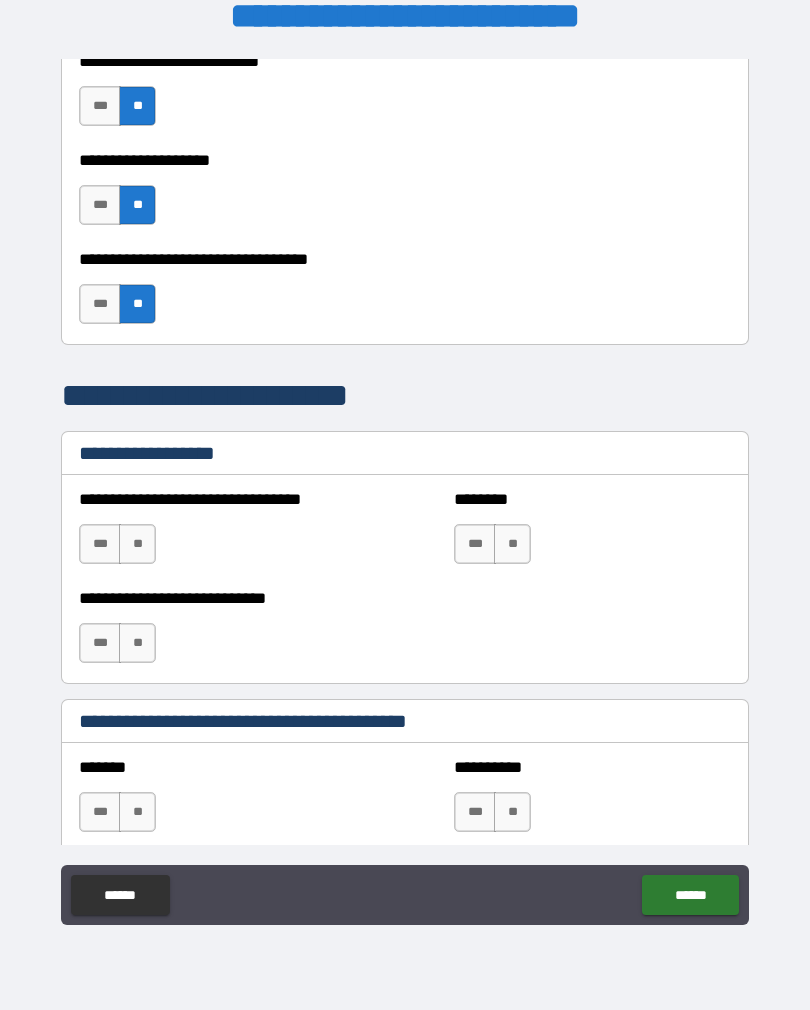 scroll, scrollTop: 1130, scrollLeft: 0, axis: vertical 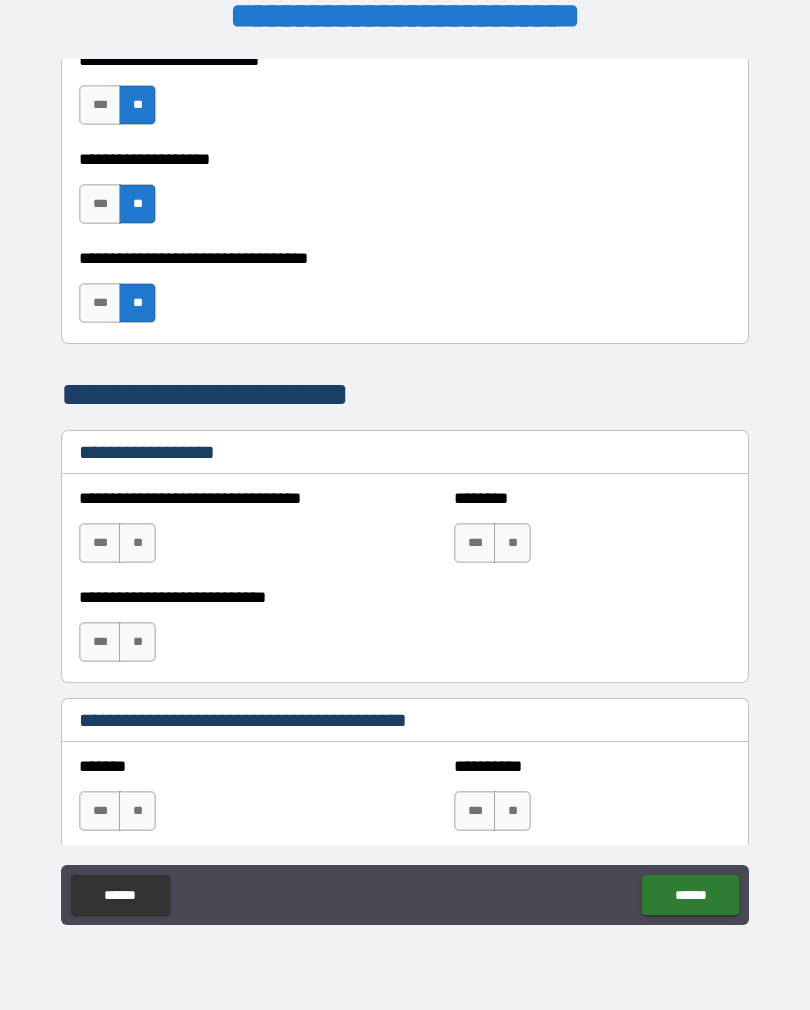 click on "**" at bounding box center (137, 543) 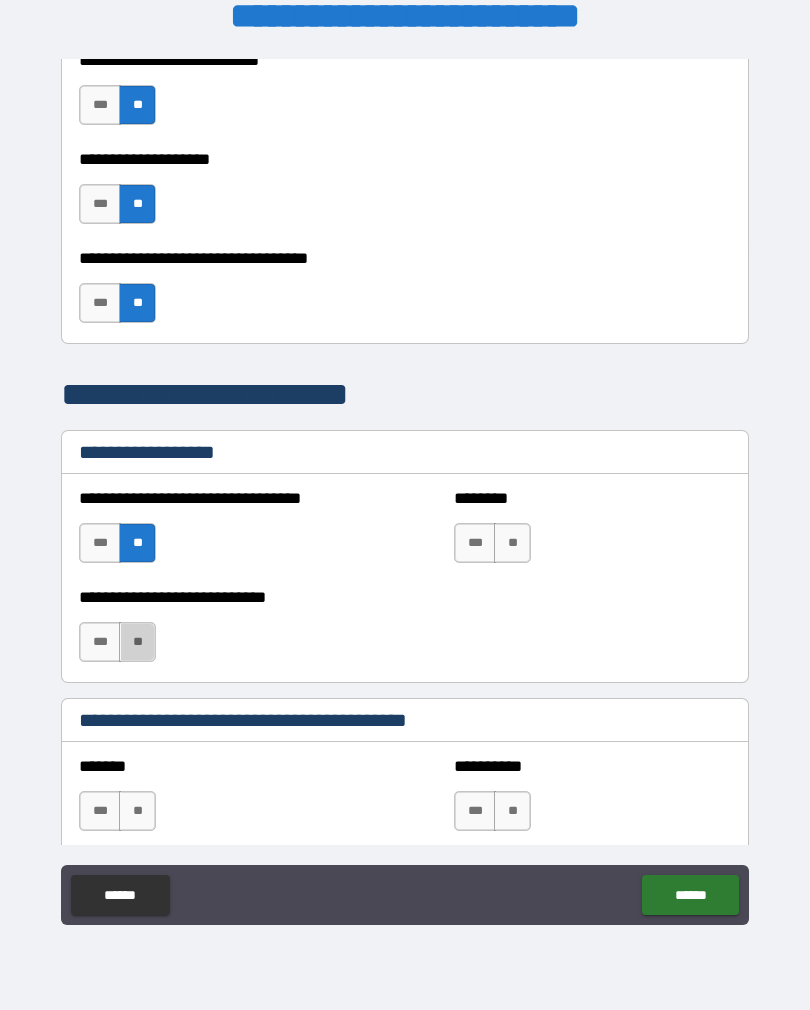 click on "**" at bounding box center (137, 642) 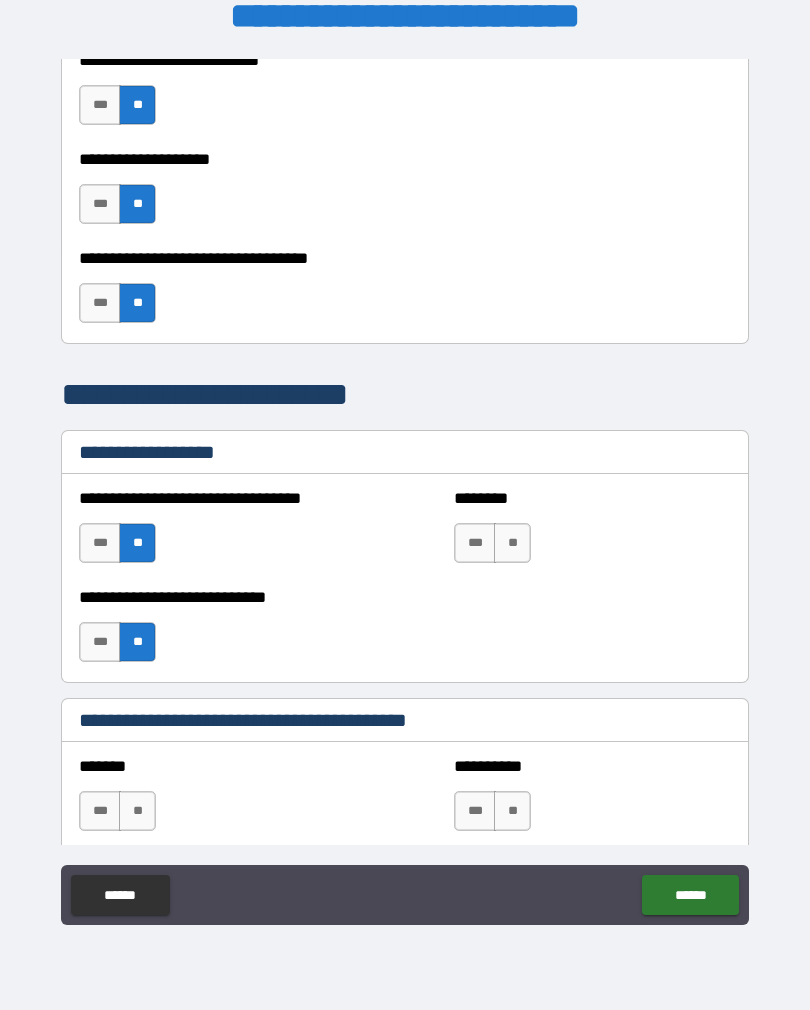 click on "**" at bounding box center (512, 543) 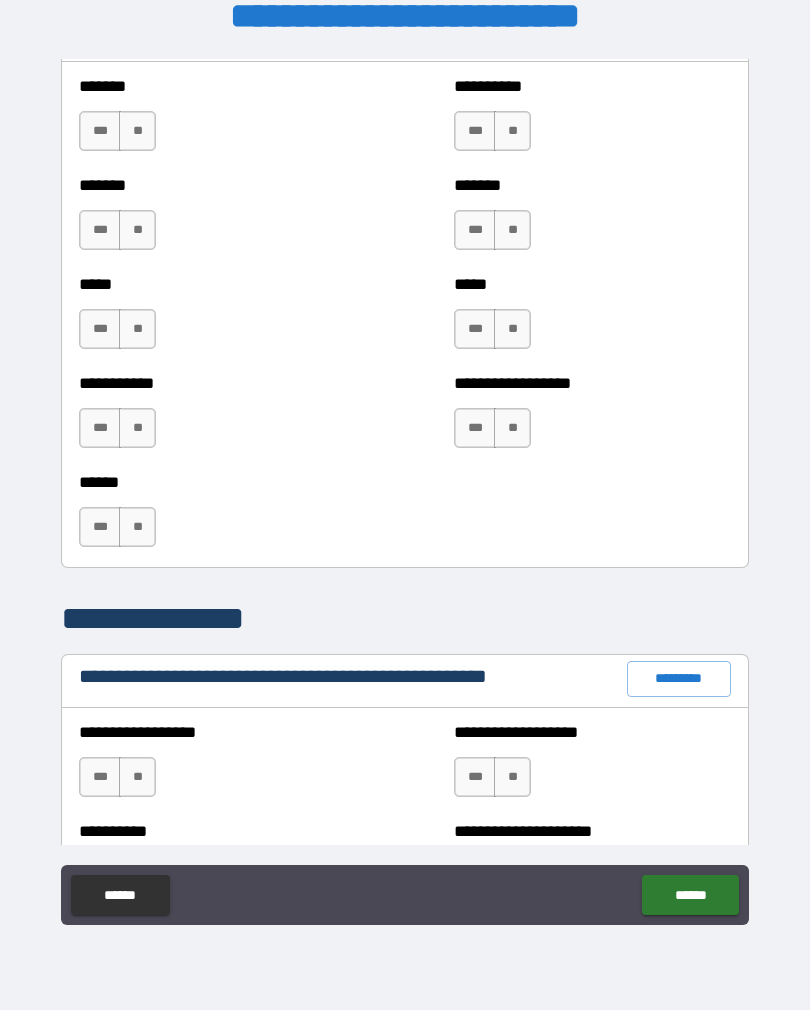 scroll, scrollTop: 1821, scrollLeft: 0, axis: vertical 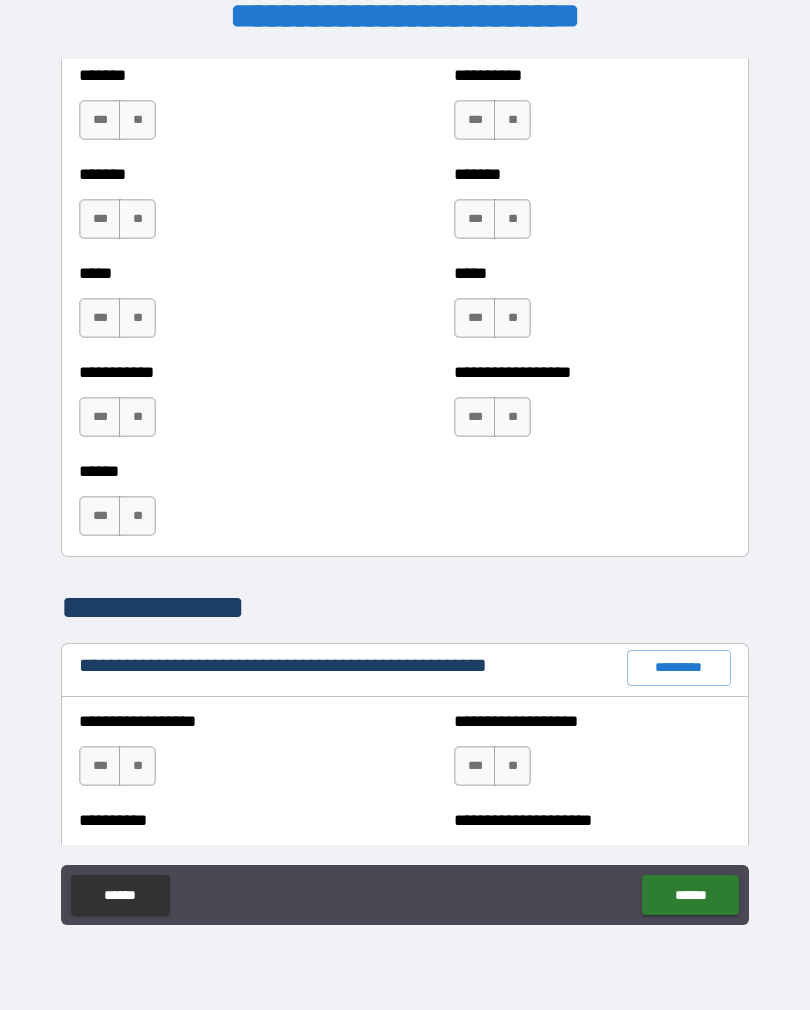 click on "**" at bounding box center [137, 516] 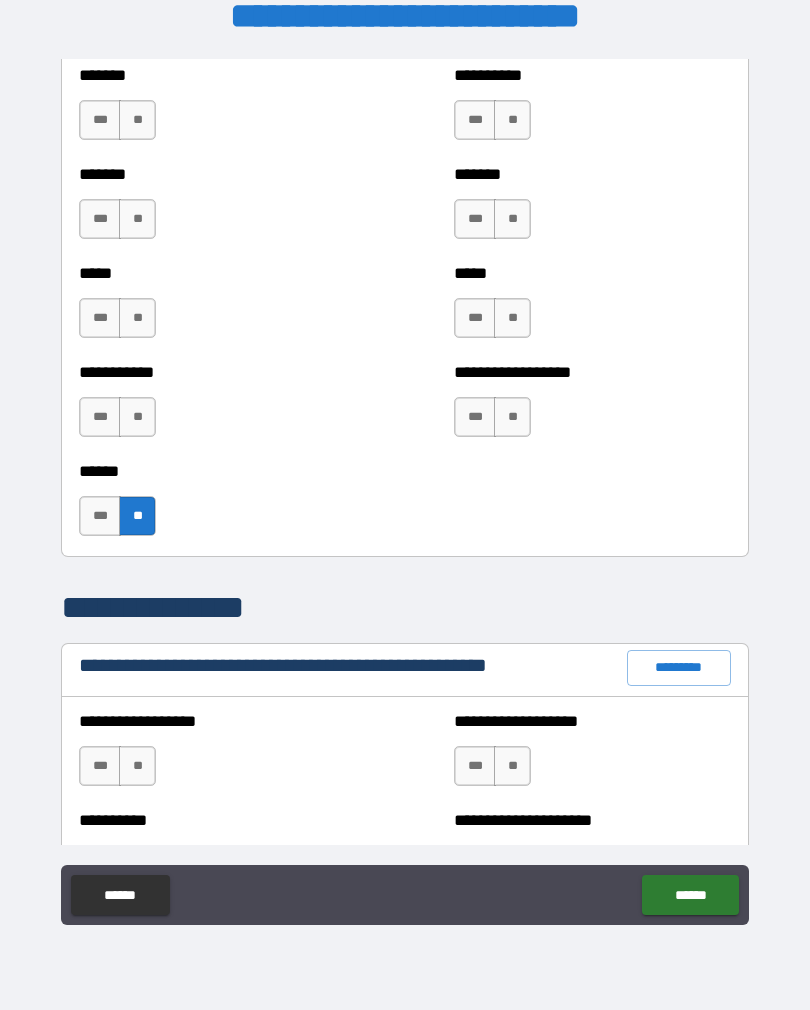 click on "**" at bounding box center (137, 417) 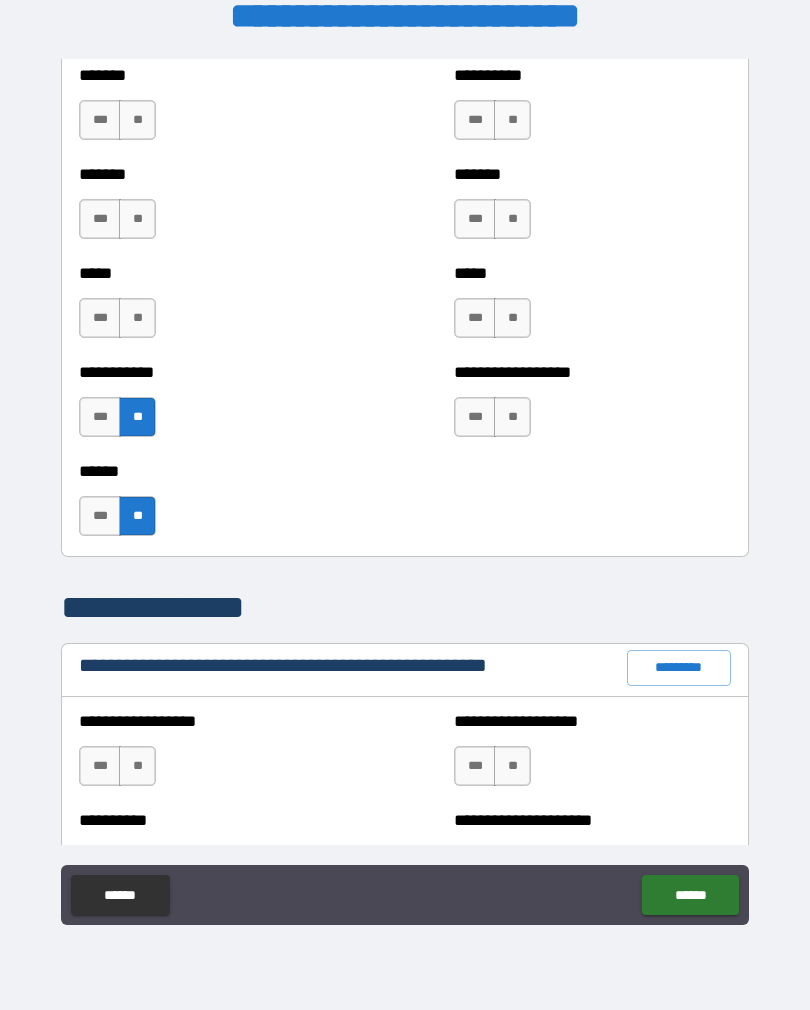 click on "**" at bounding box center [137, 318] 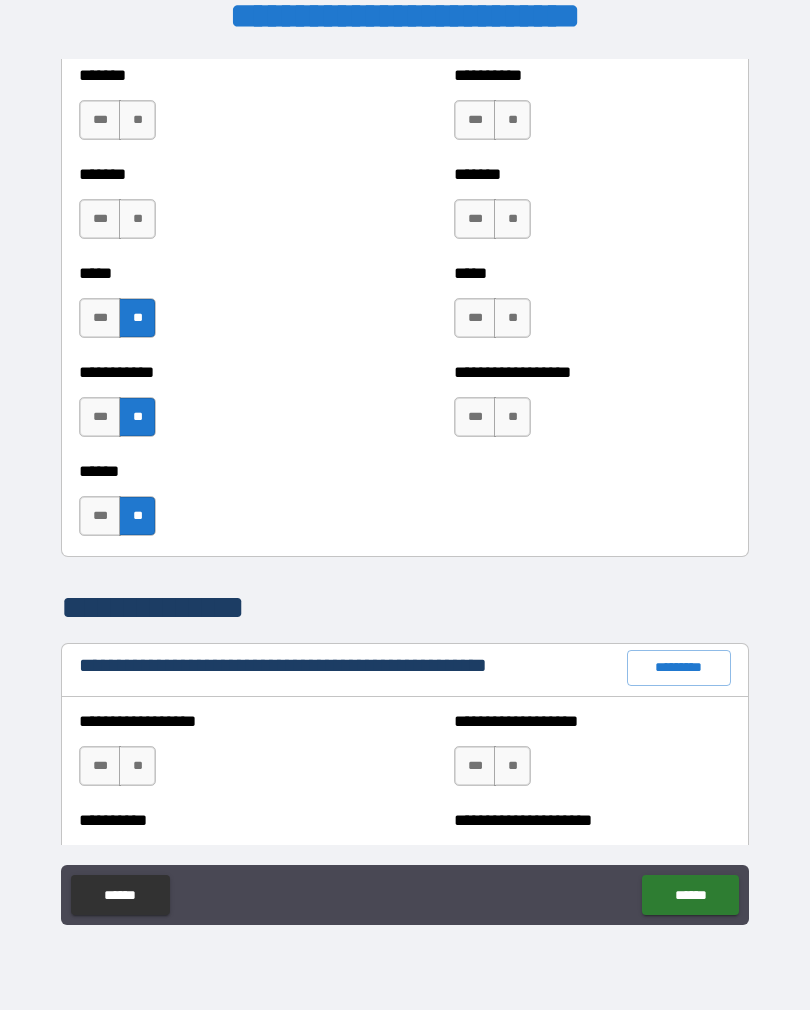 click on "**" at bounding box center [137, 219] 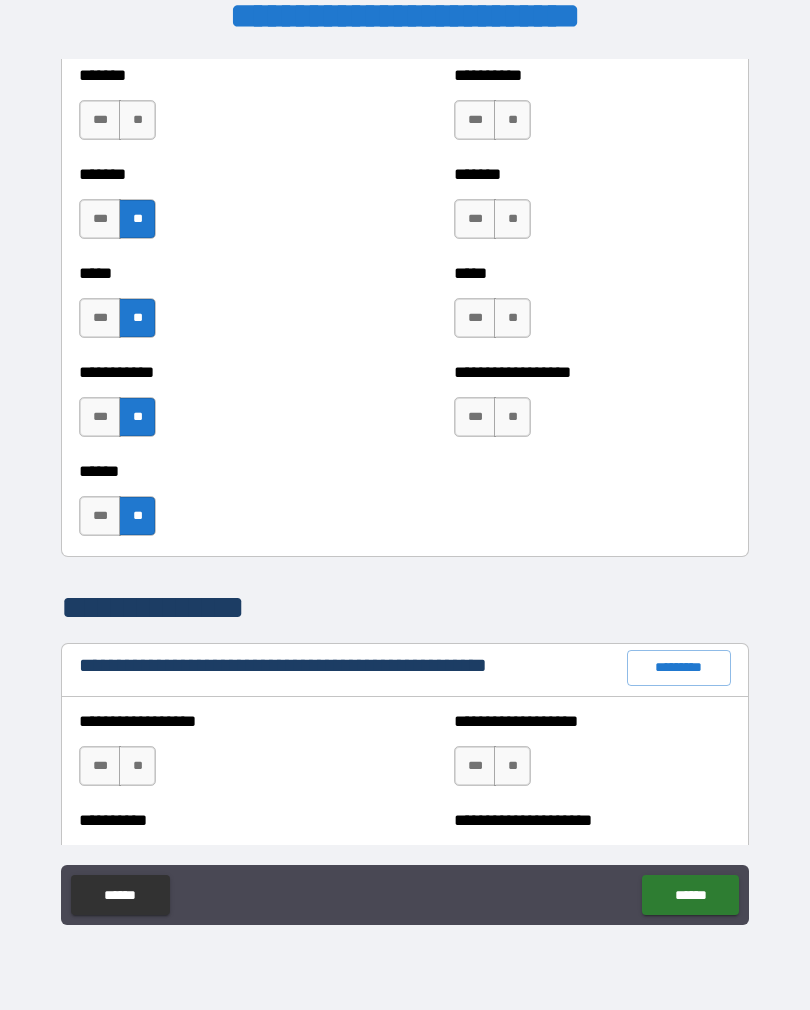 click on "**" at bounding box center (137, 120) 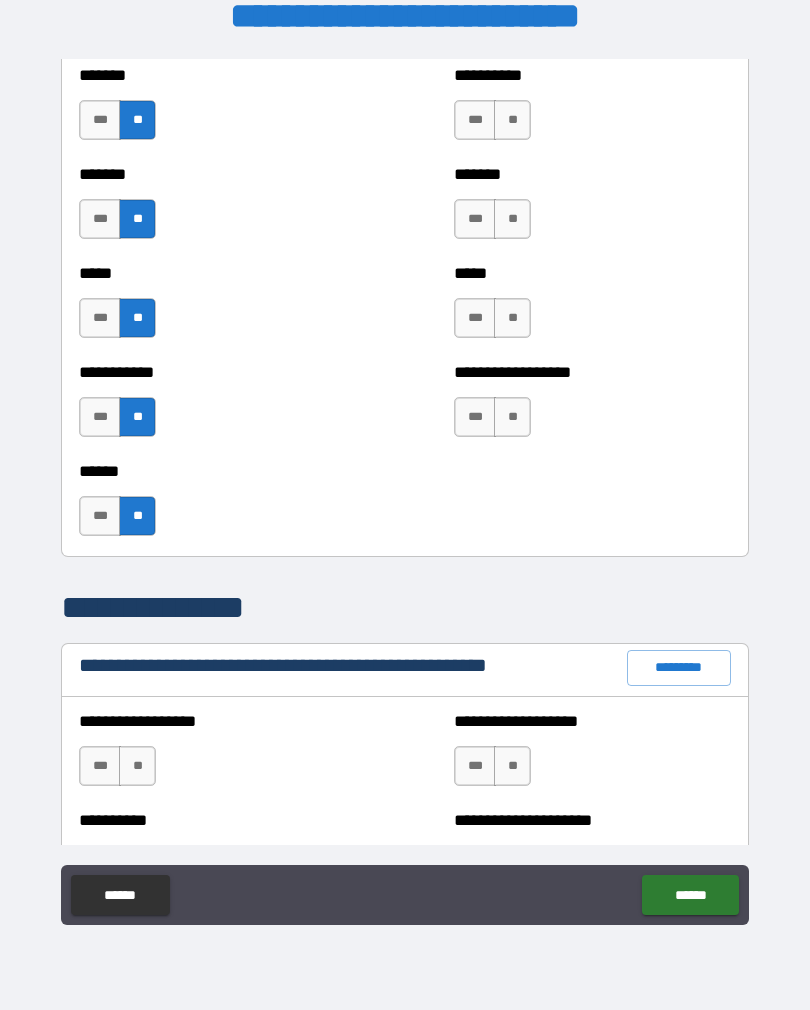 click on "**" at bounding box center [512, 120] 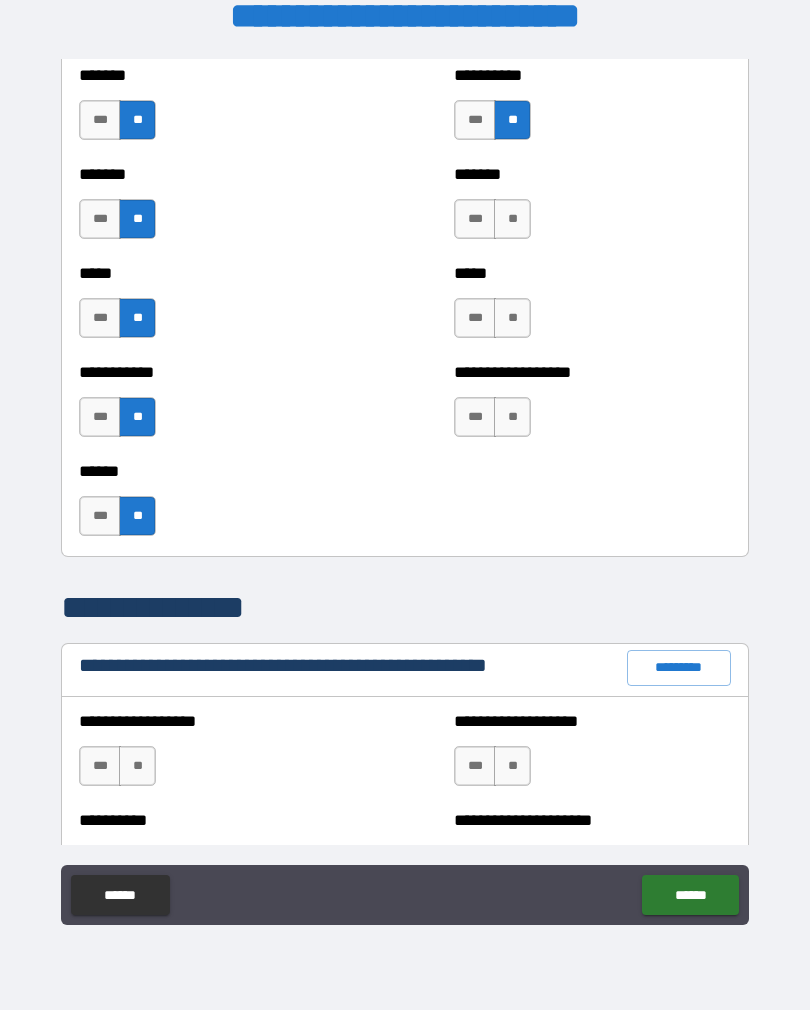 click on "**" at bounding box center (512, 219) 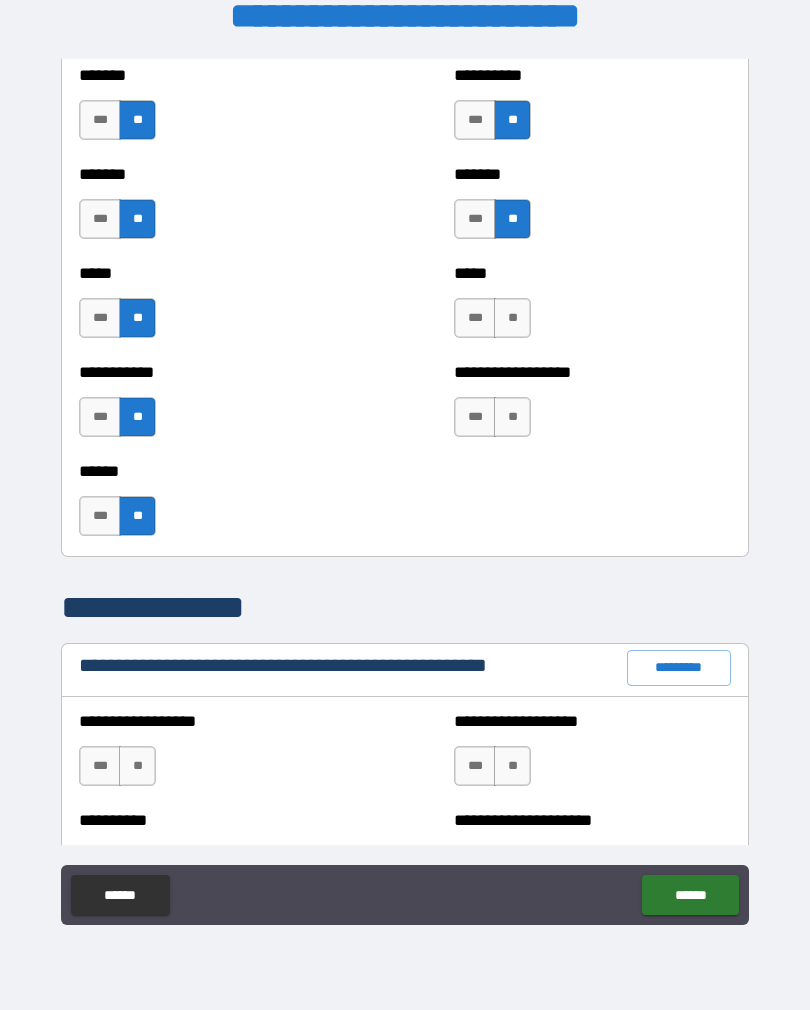 click on "**" at bounding box center (512, 318) 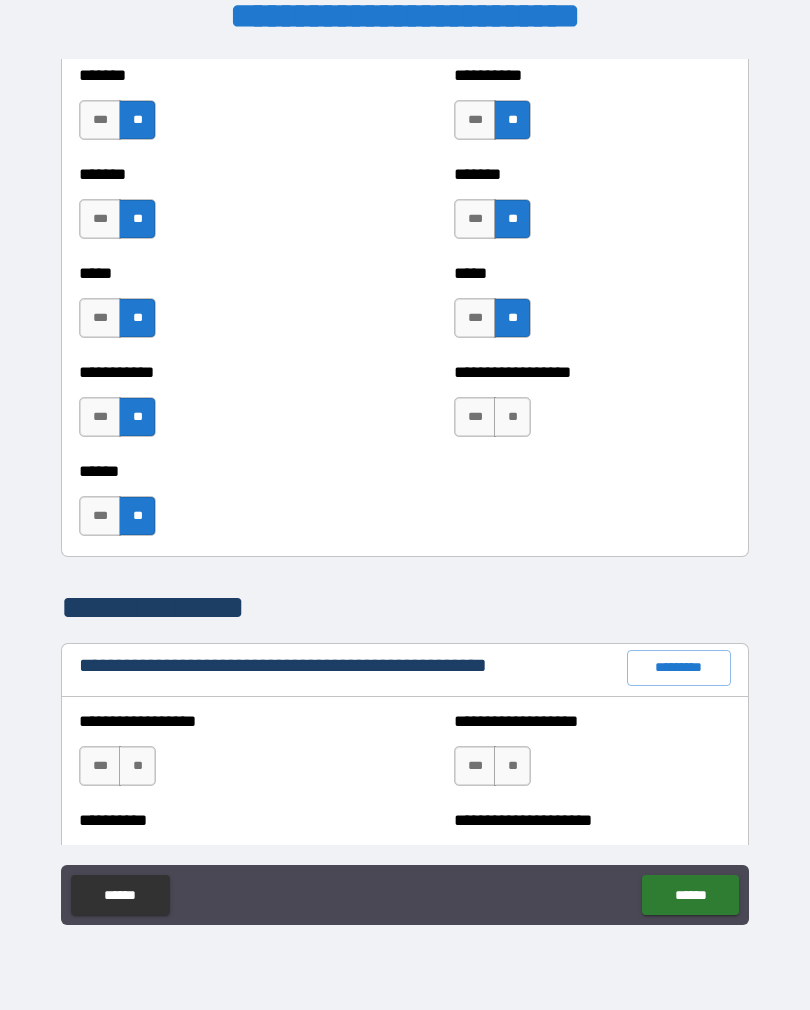 click on "**" at bounding box center [512, 417] 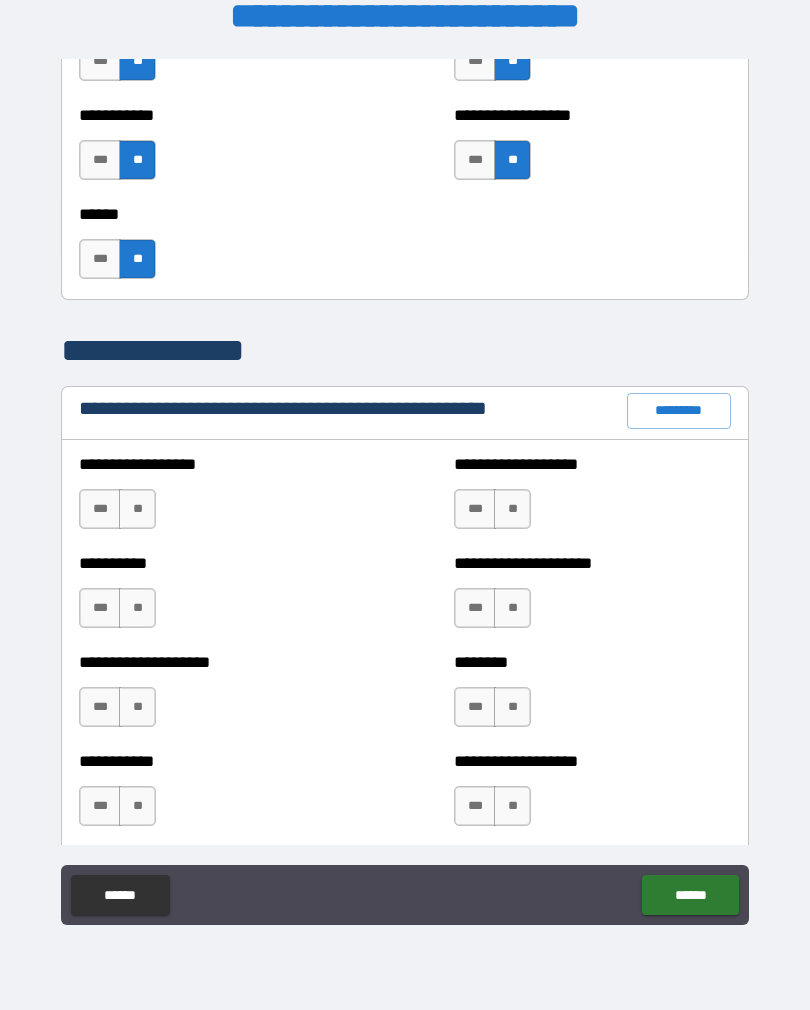 scroll, scrollTop: 2080, scrollLeft: 0, axis: vertical 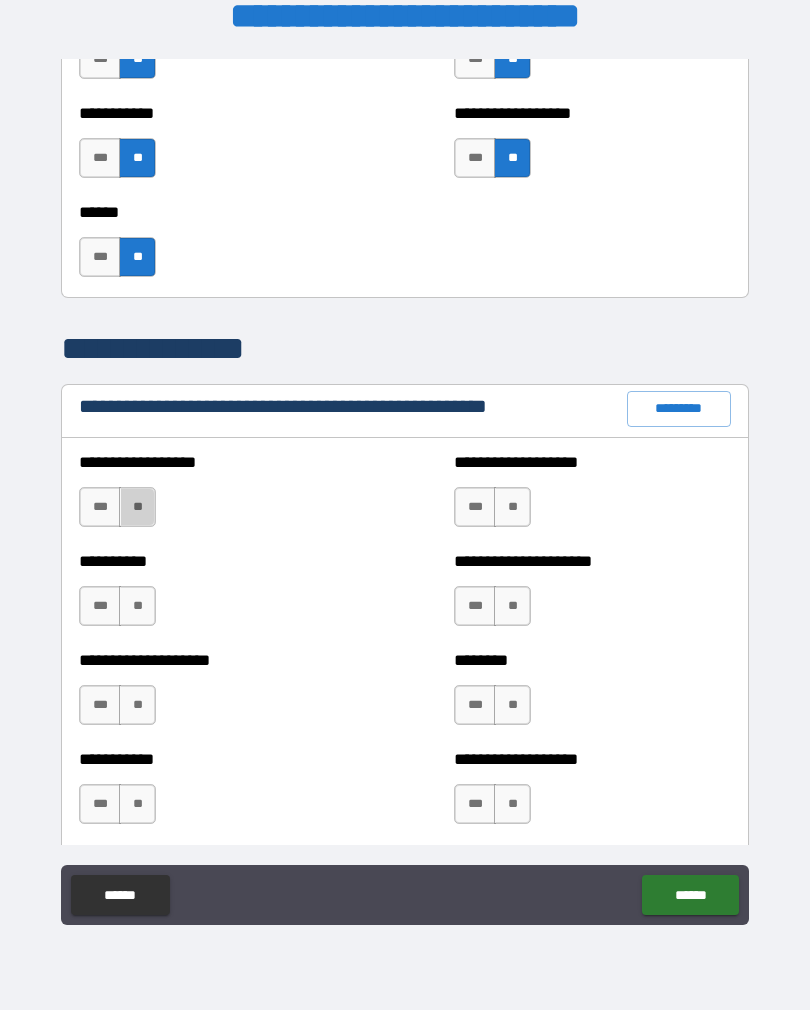 click on "**" at bounding box center (137, 507) 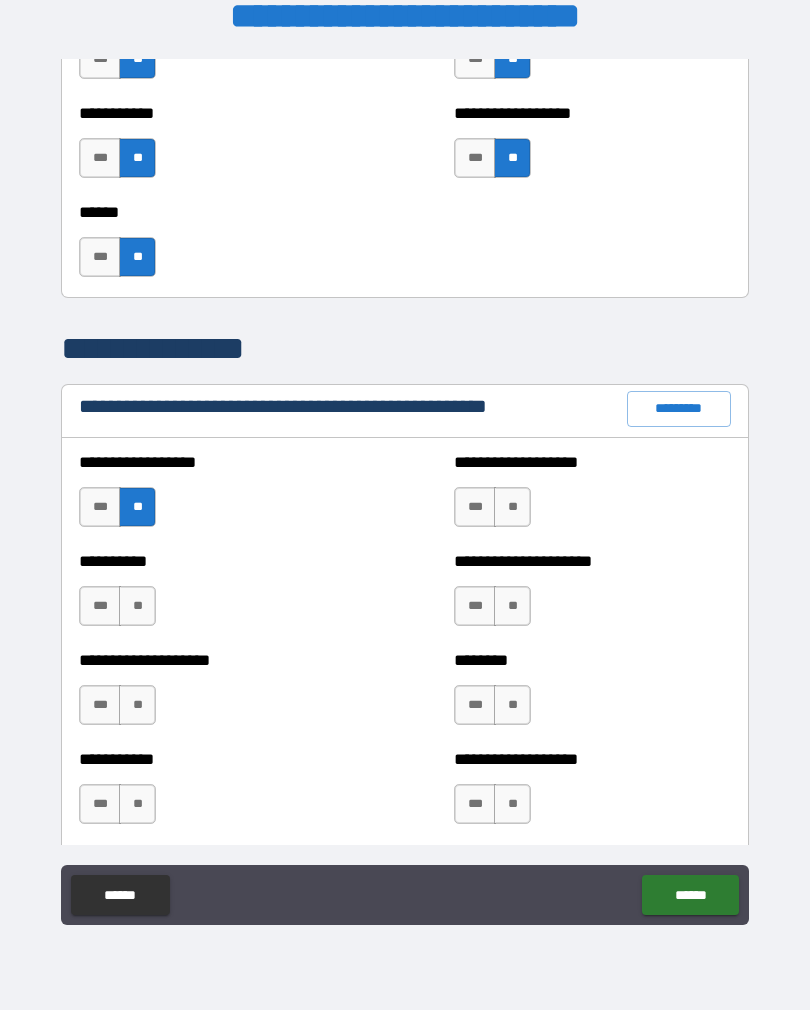 click on "**" at bounding box center [137, 606] 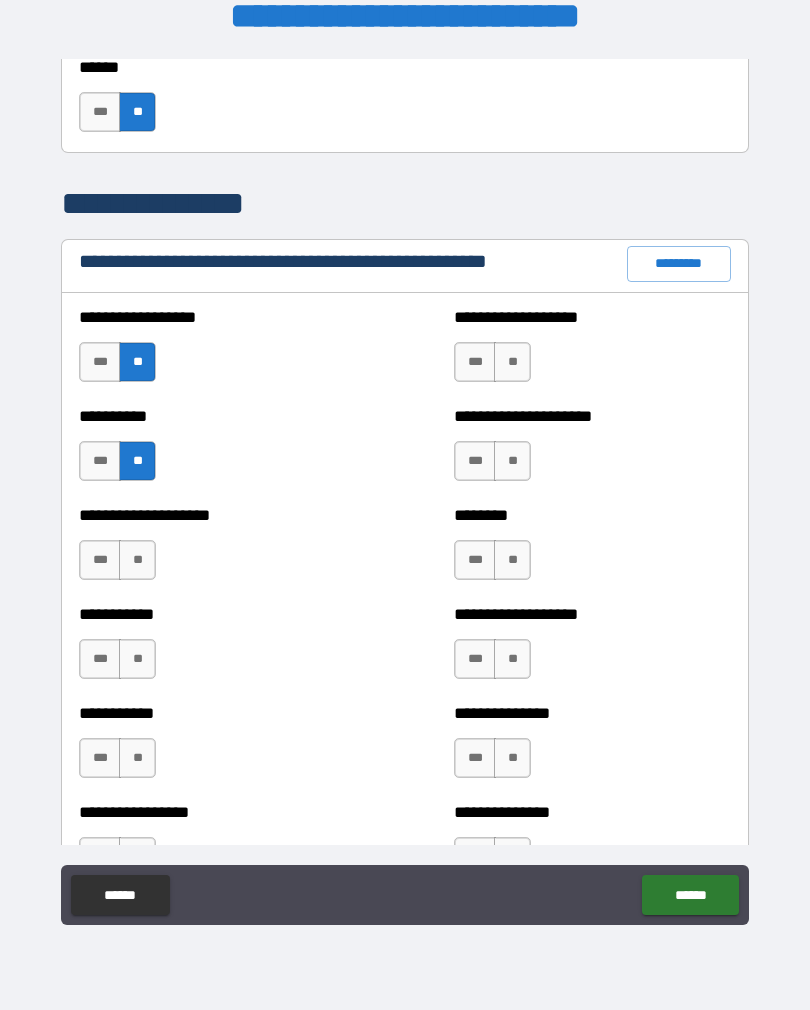 scroll, scrollTop: 2227, scrollLeft: 0, axis: vertical 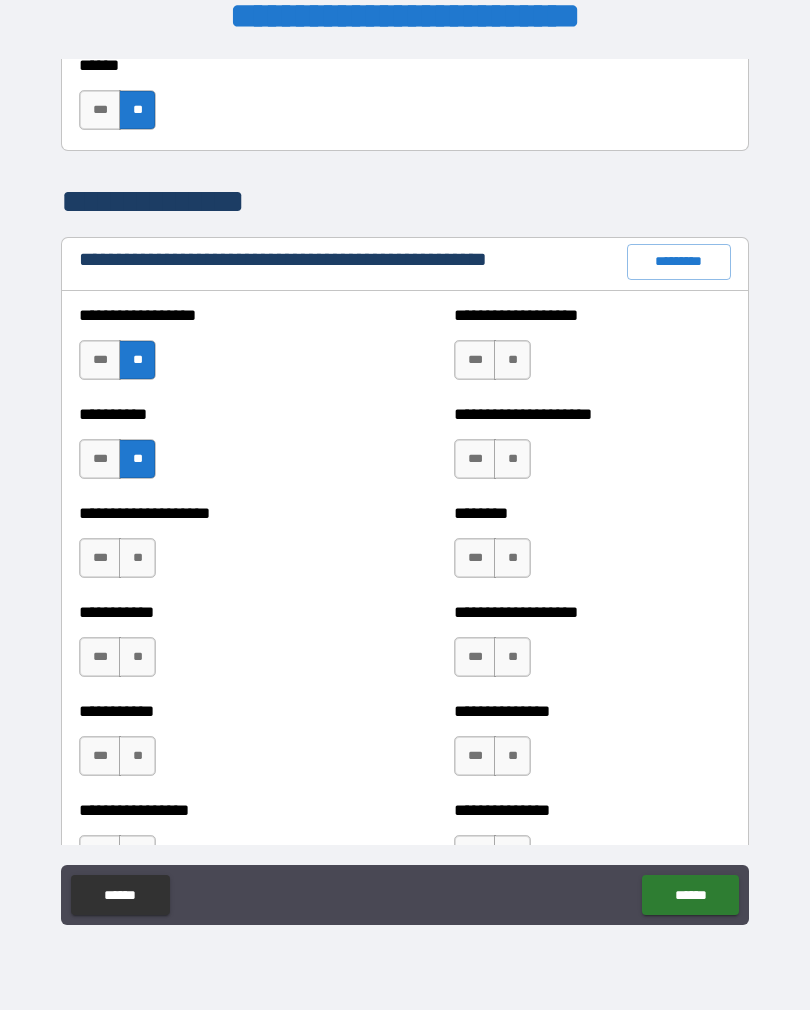 click on "**" at bounding box center [137, 558] 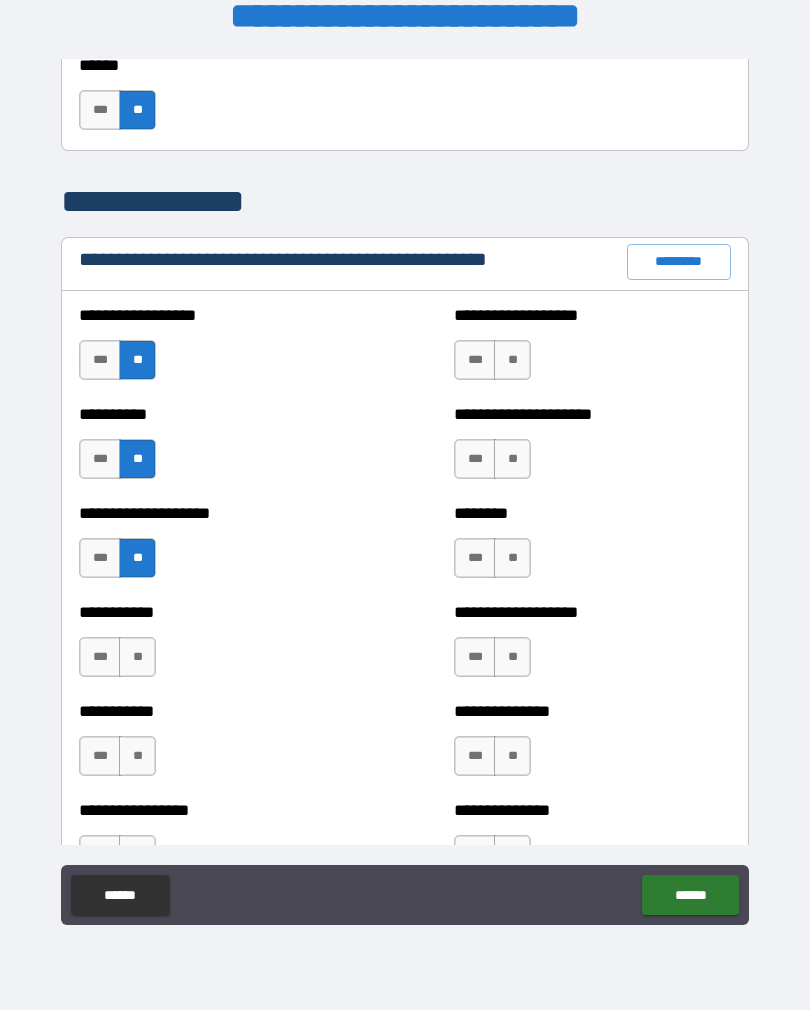 click on "**" at bounding box center (137, 657) 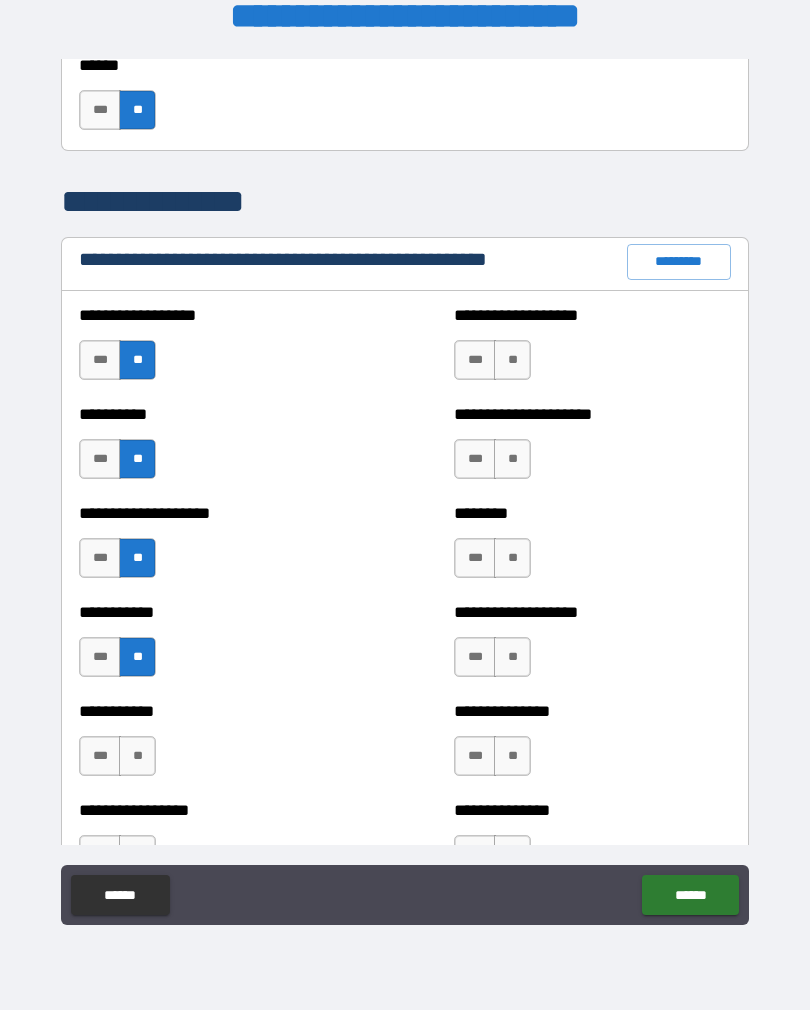 click on "**" at bounding box center (137, 756) 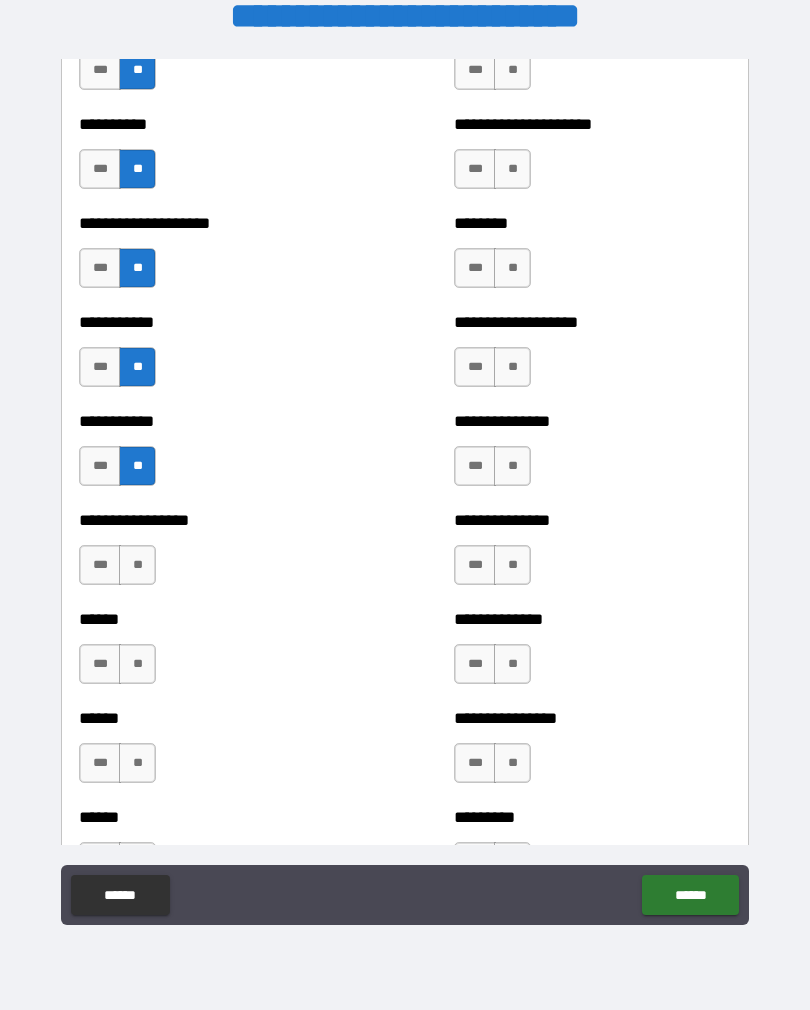 scroll, scrollTop: 2518, scrollLeft: 0, axis: vertical 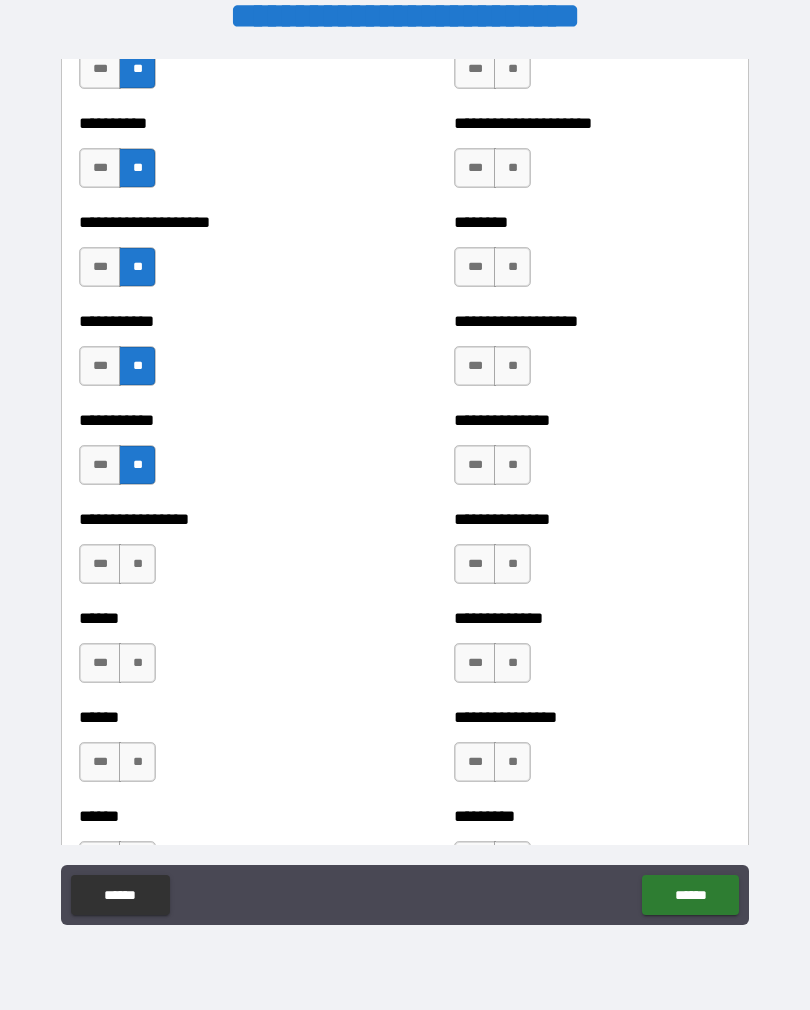 click on "**" at bounding box center [137, 564] 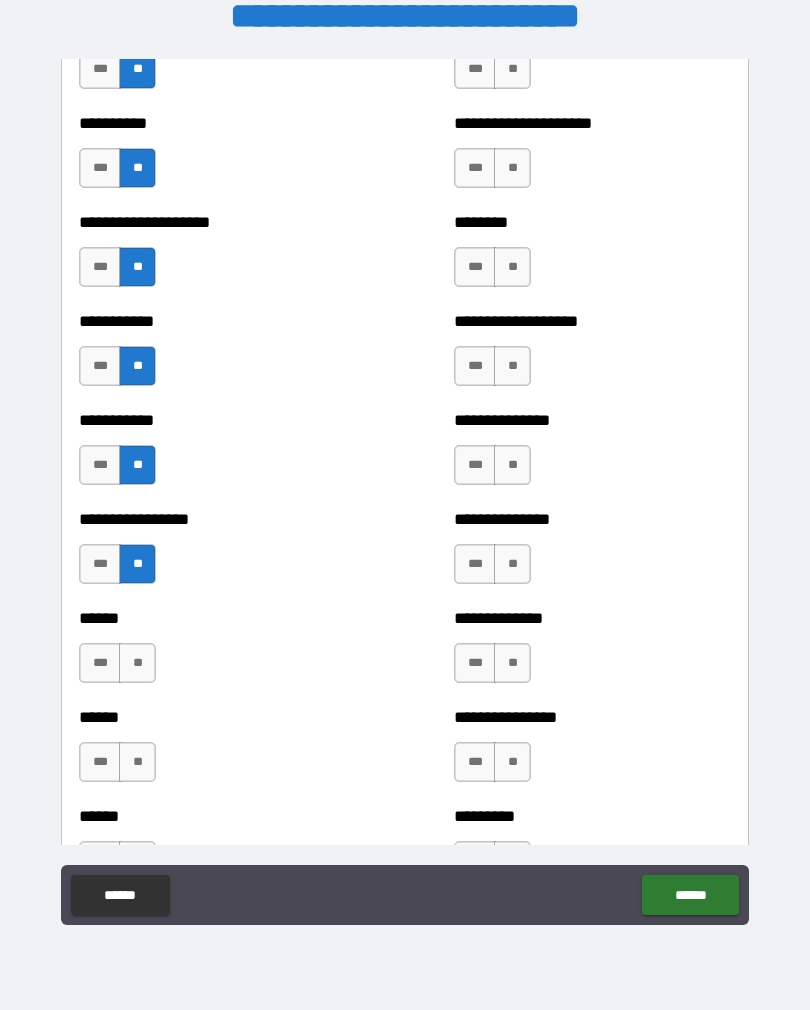click on "**" at bounding box center [137, 663] 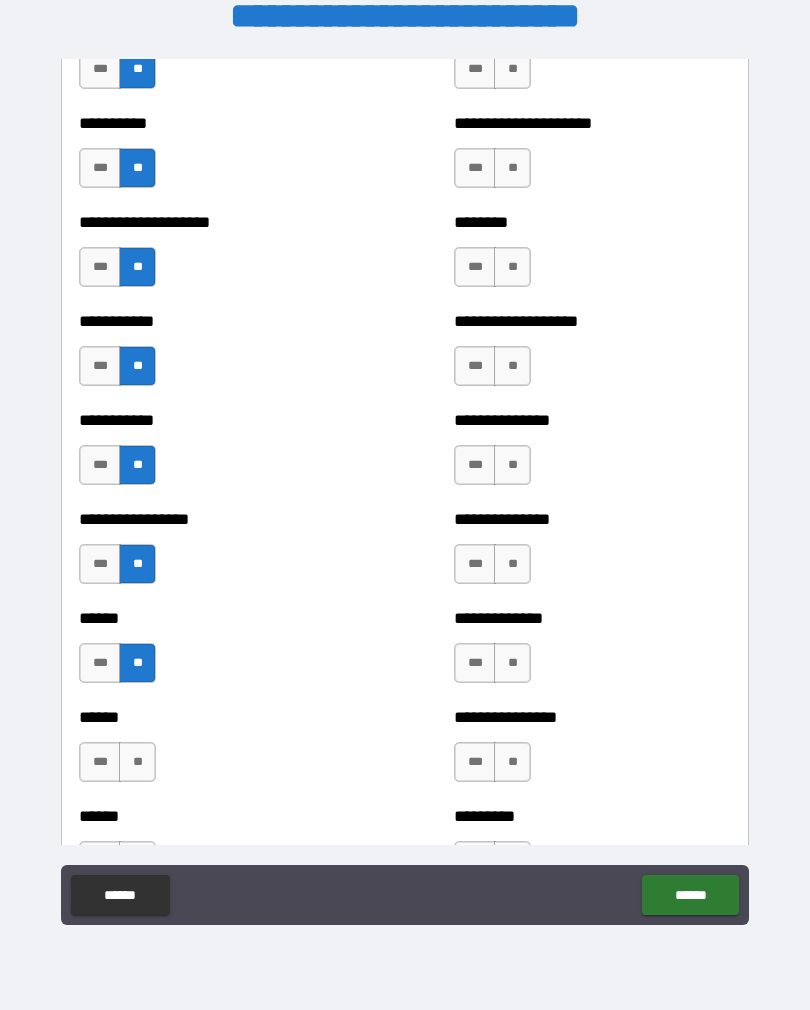 click on "**" at bounding box center [137, 762] 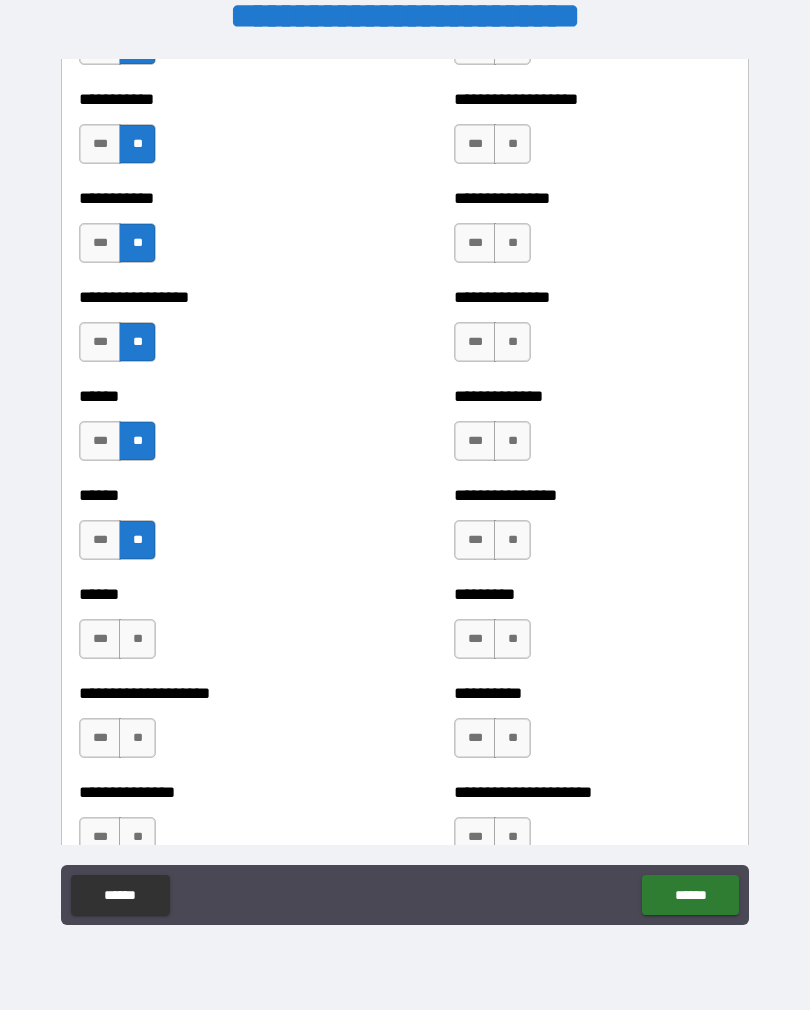scroll, scrollTop: 2745, scrollLeft: 0, axis: vertical 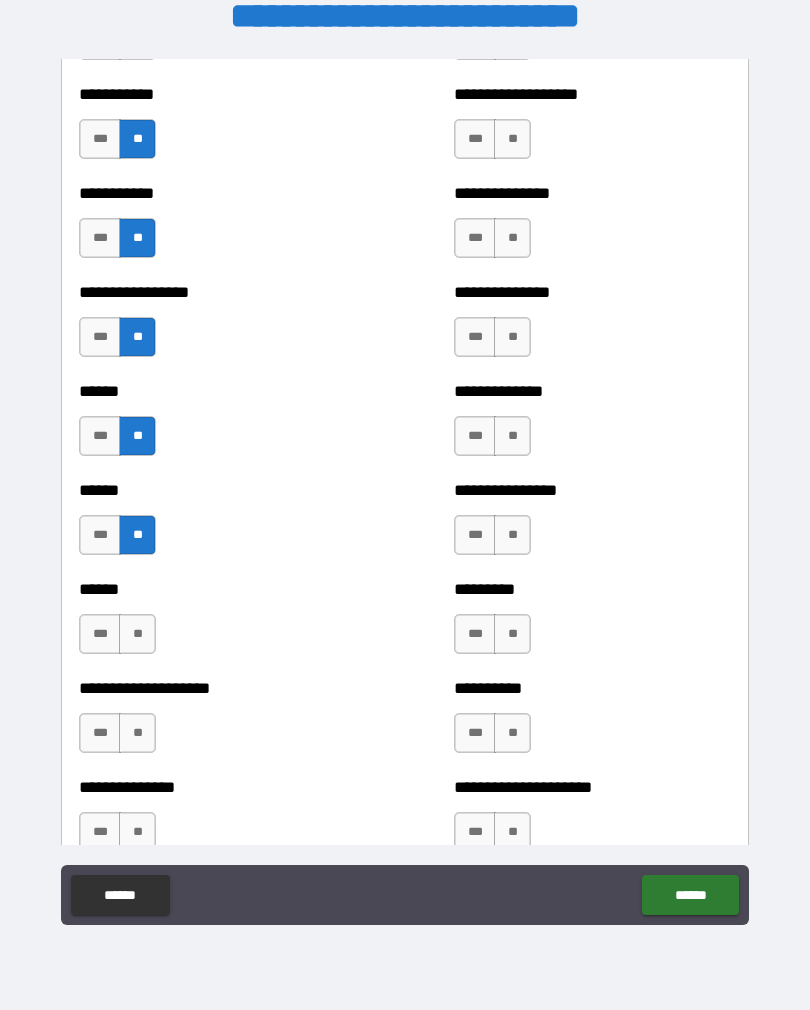 click on "**" at bounding box center (137, 634) 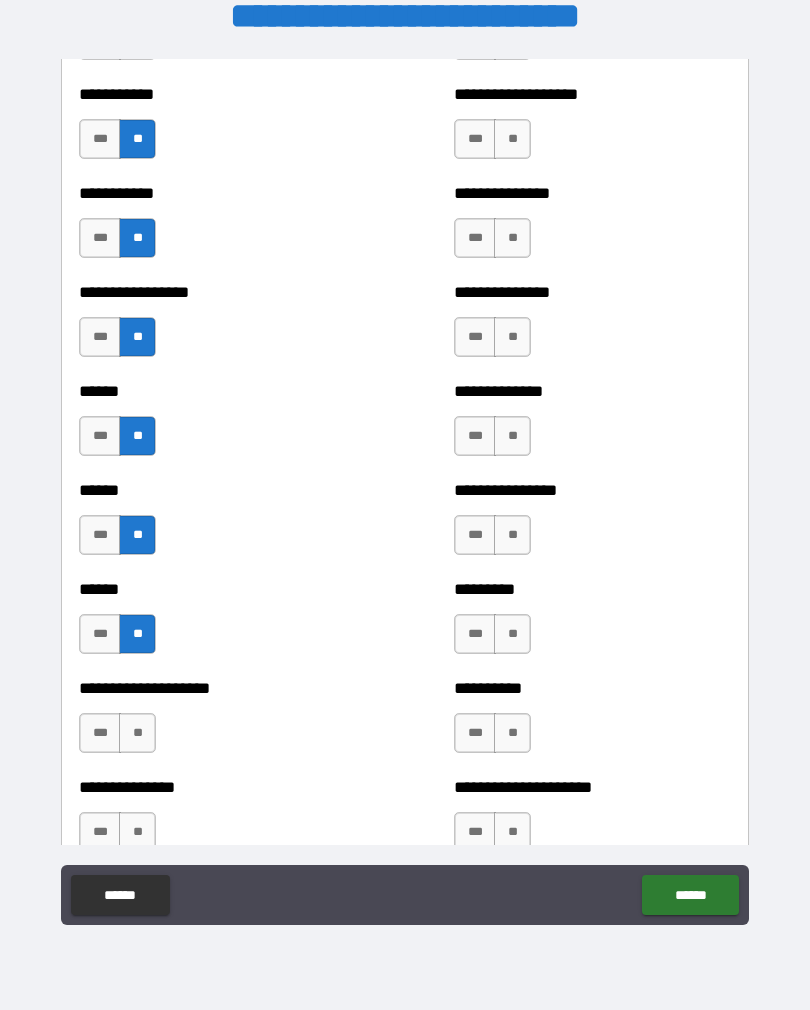 click on "**" at bounding box center (137, 733) 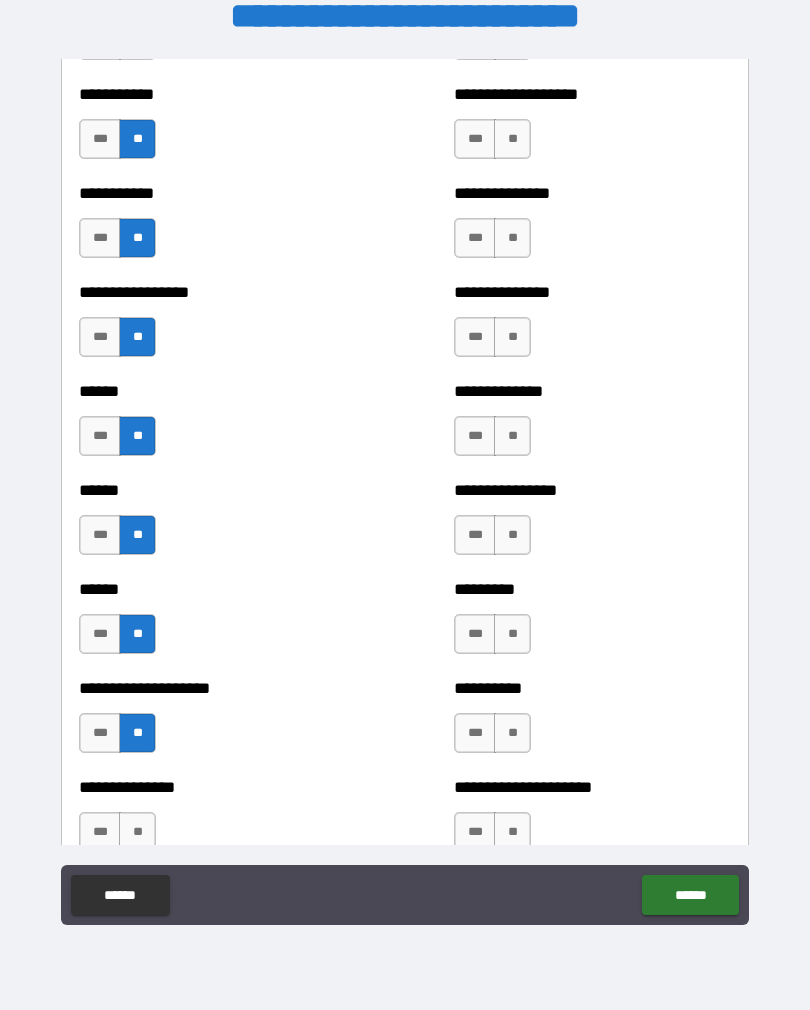 click on "**" at bounding box center [137, 832] 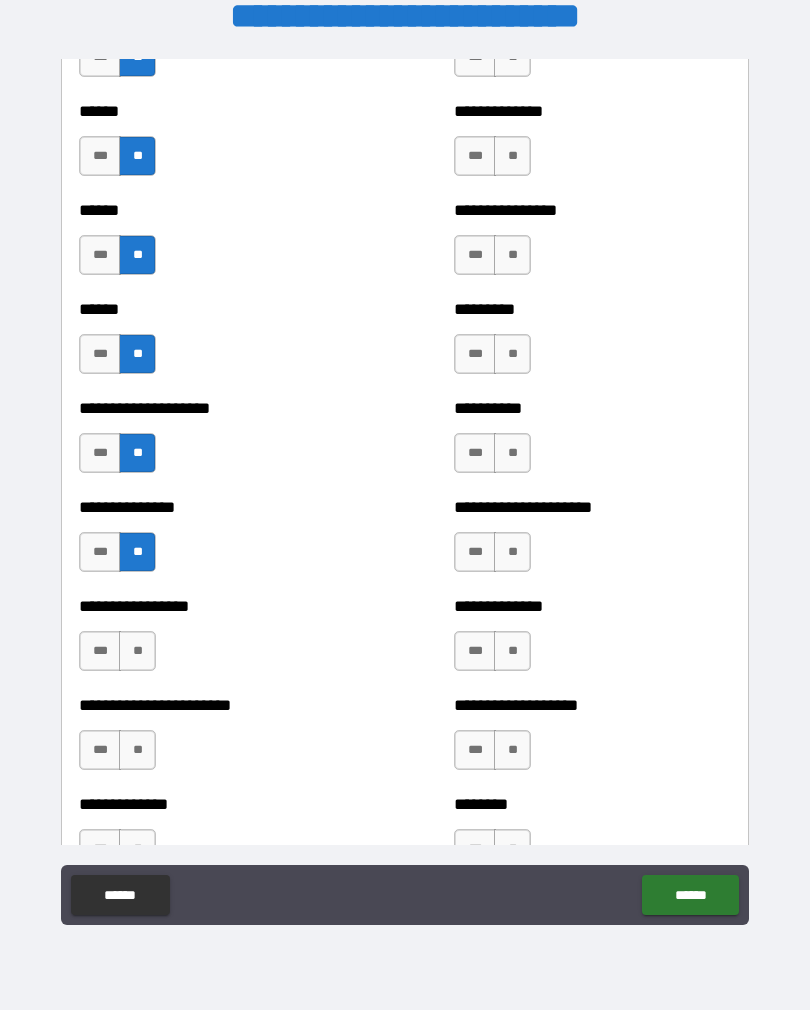scroll, scrollTop: 3037, scrollLeft: 0, axis: vertical 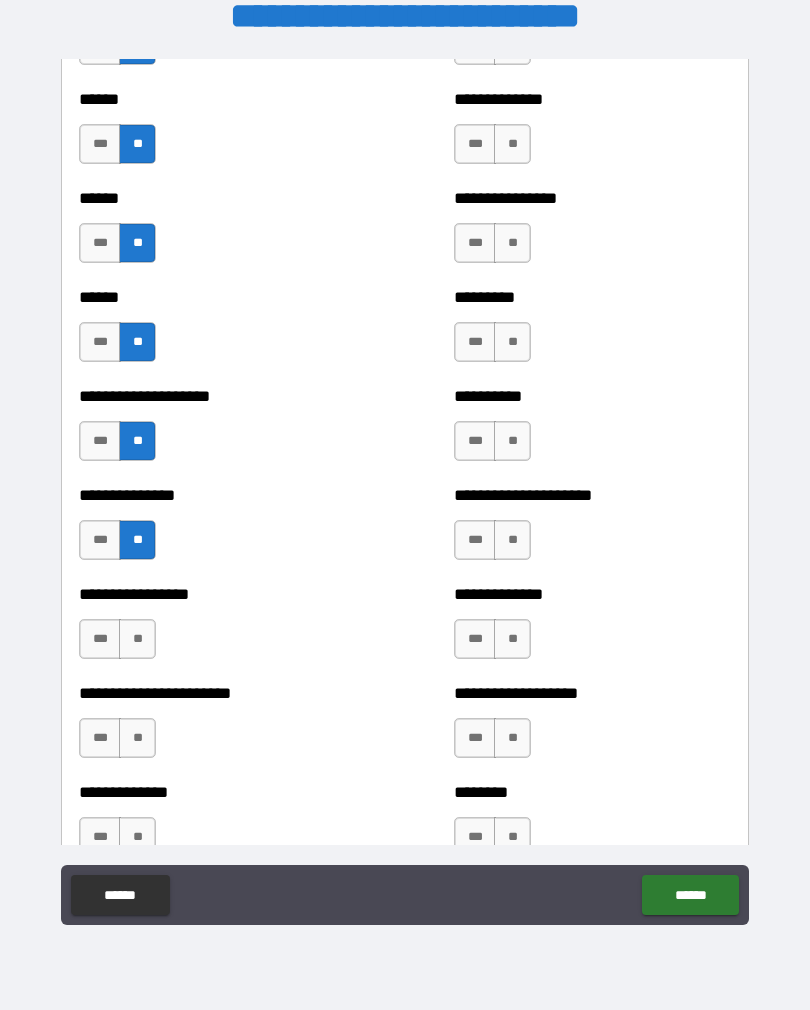click on "***" at bounding box center [100, 639] 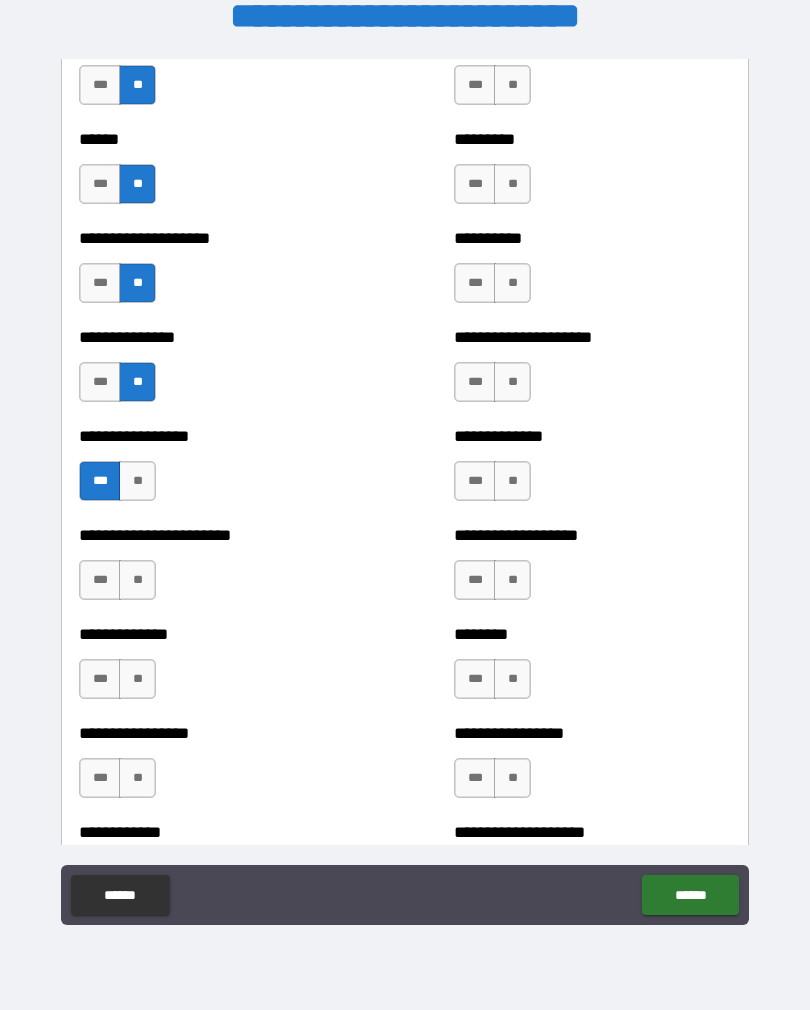 scroll, scrollTop: 3204, scrollLeft: 0, axis: vertical 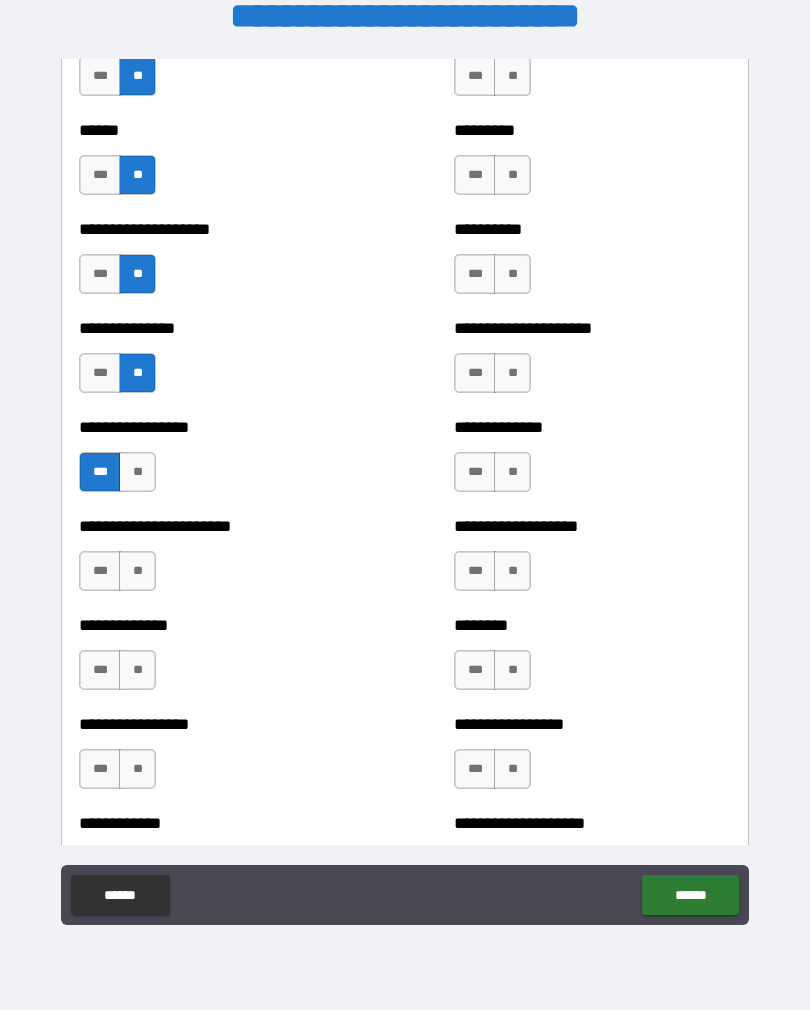 click on "**" at bounding box center [137, 571] 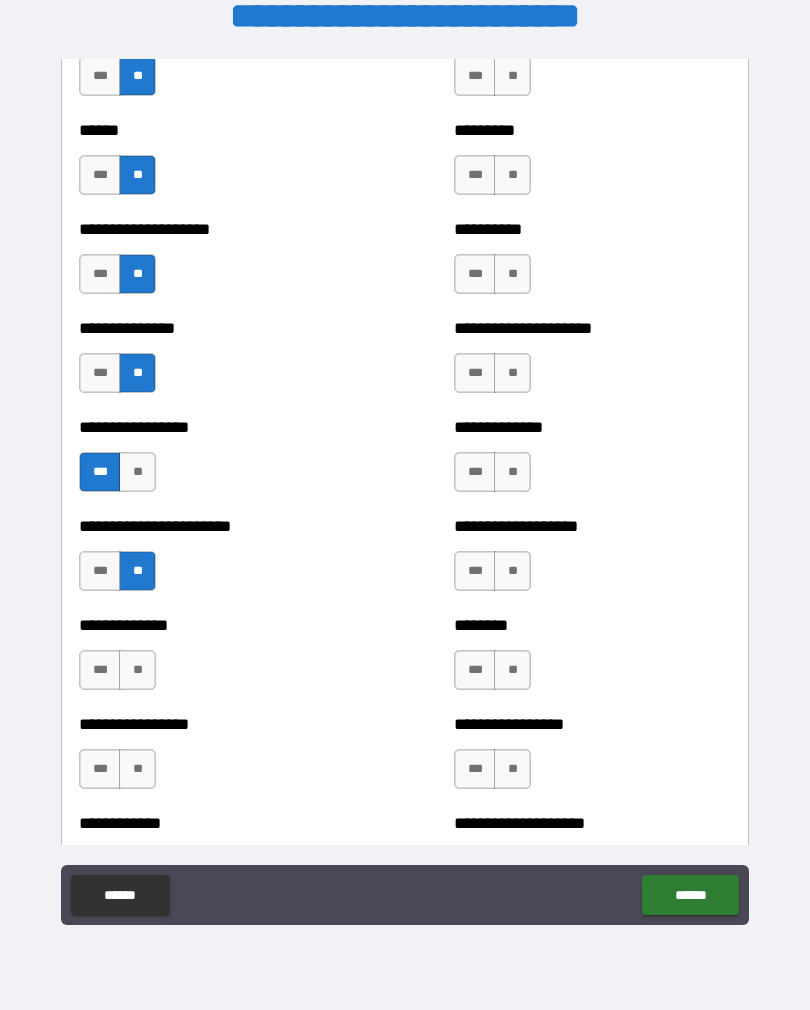 click on "**" at bounding box center [137, 670] 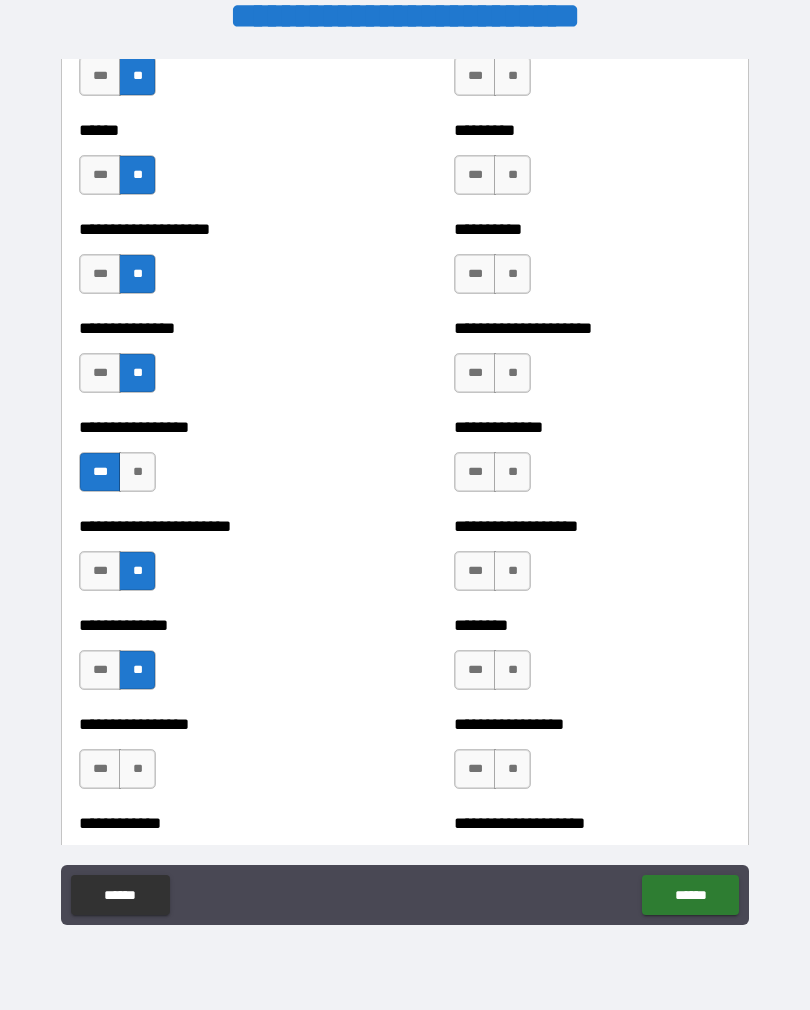 click on "**" at bounding box center [137, 769] 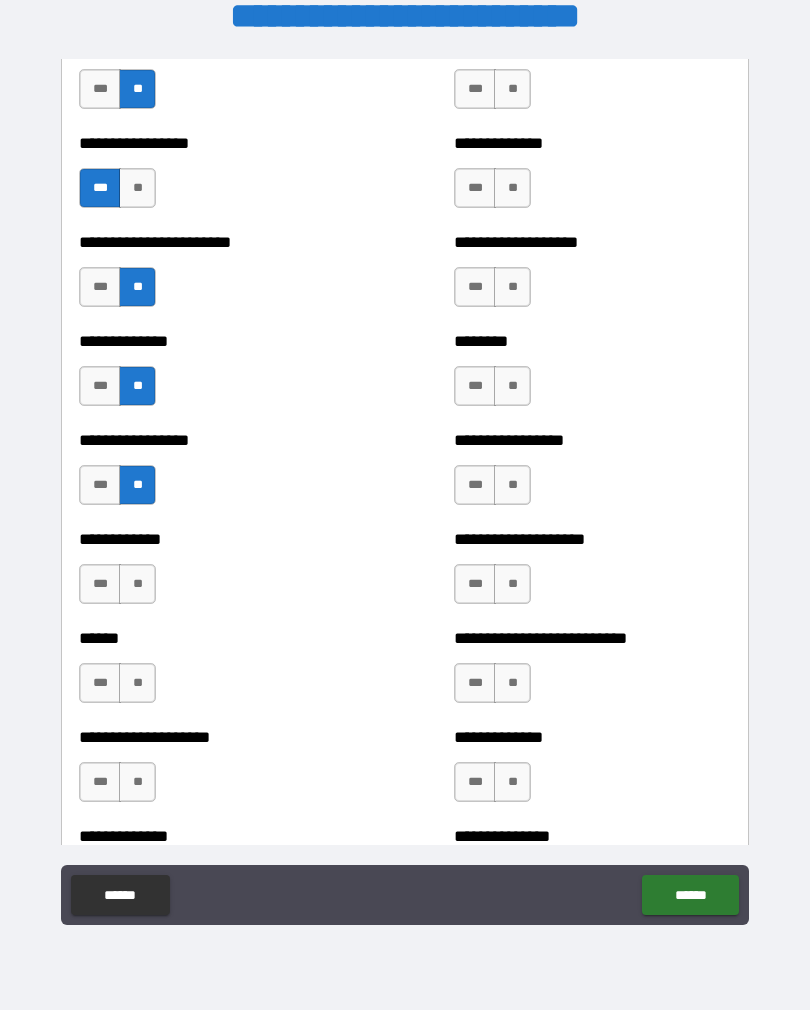click on "**" at bounding box center [137, 584] 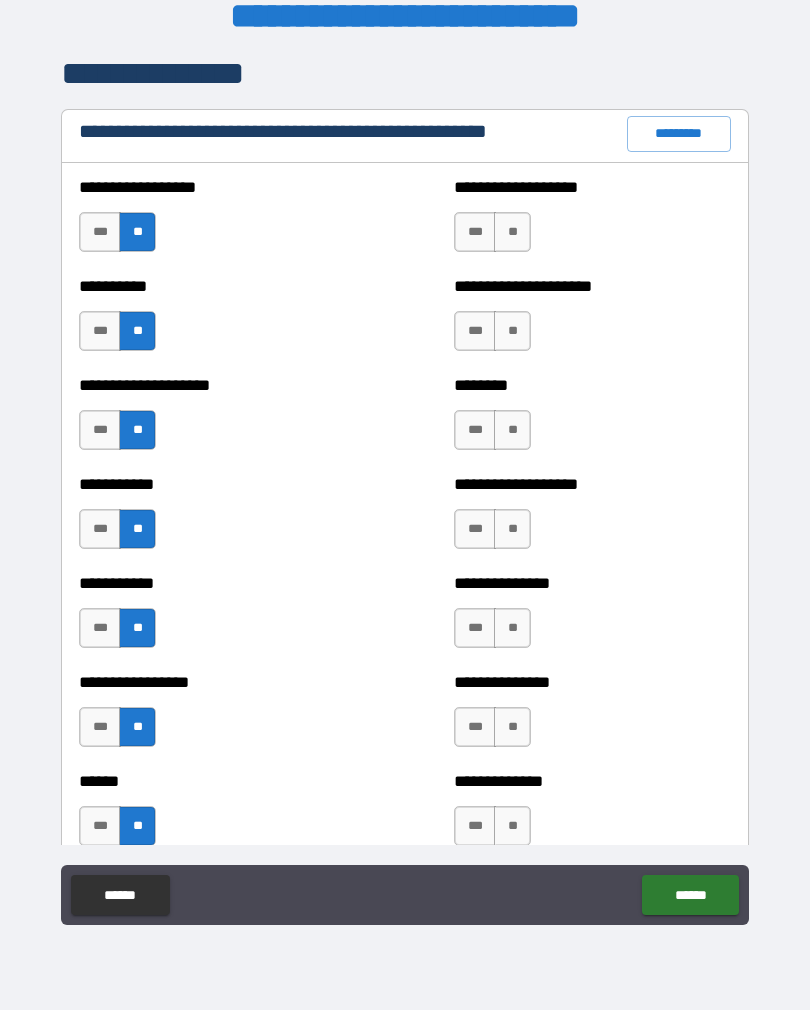 scroll, scrollTop: 2357, scrollLeft: 0, axis: vertical 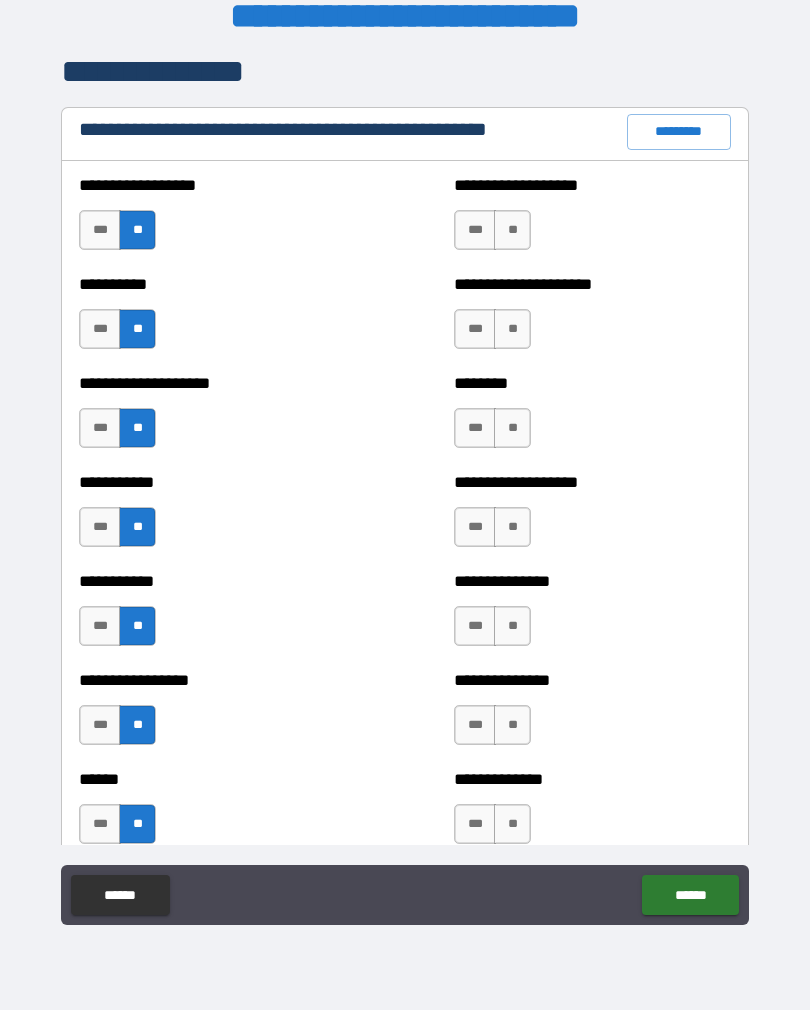 click on "*********" at bounding box center (679, 132) 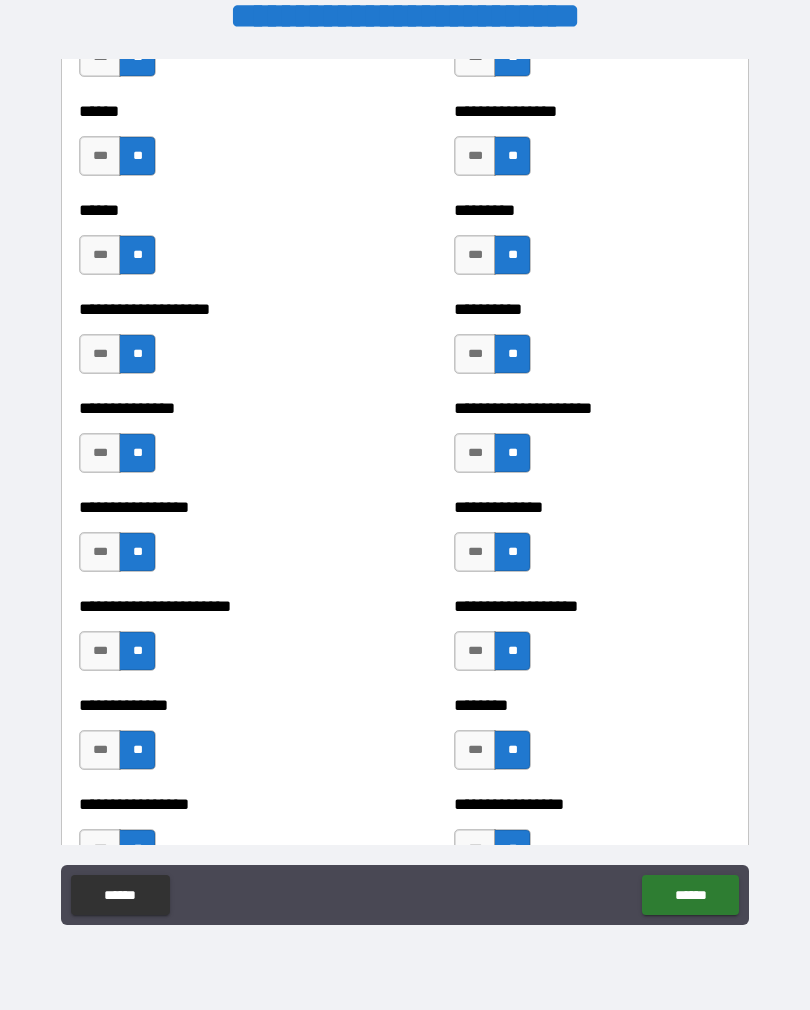 scroll, scrollTop: 3131, scrollLeft: 0, axis: vertical 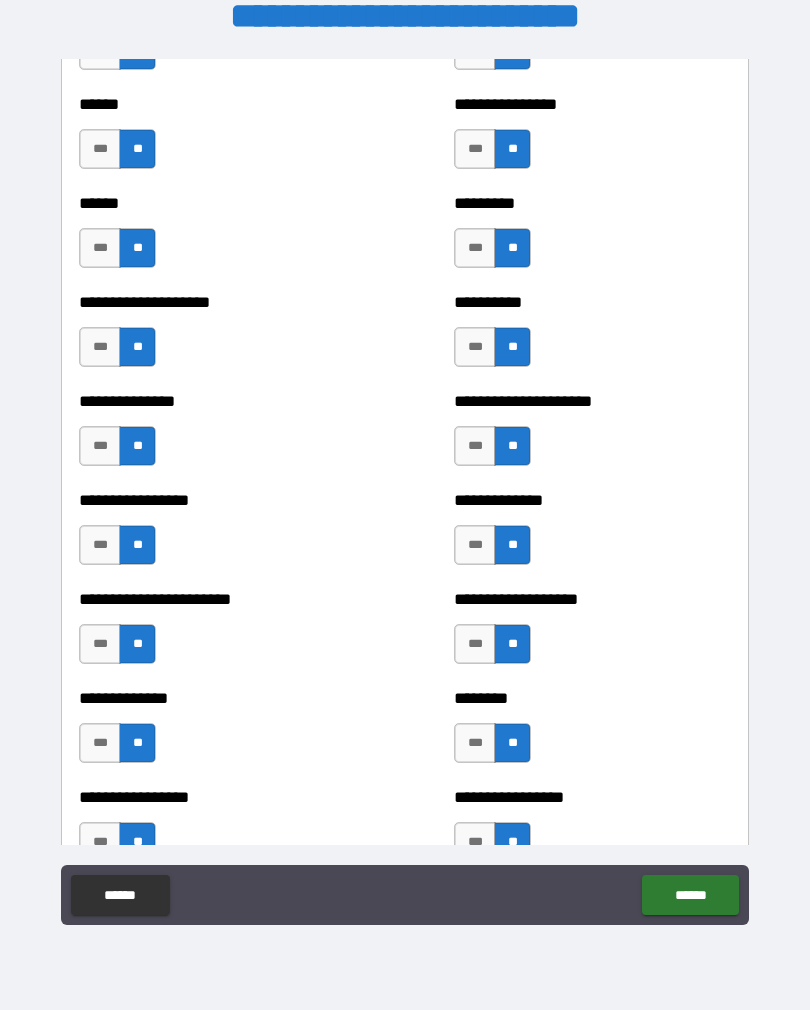 click on "***" at bounding box center (100, 545) 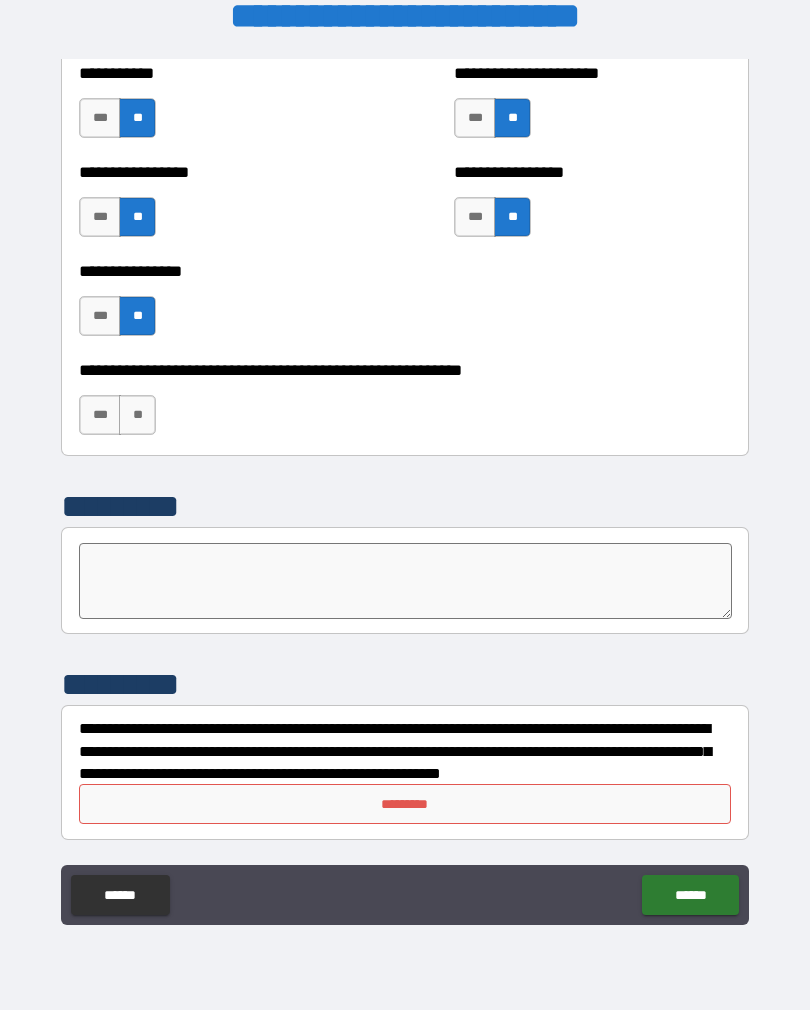 scroll, scrollTop: 6033, scrollLeft: 0, axis: vertical 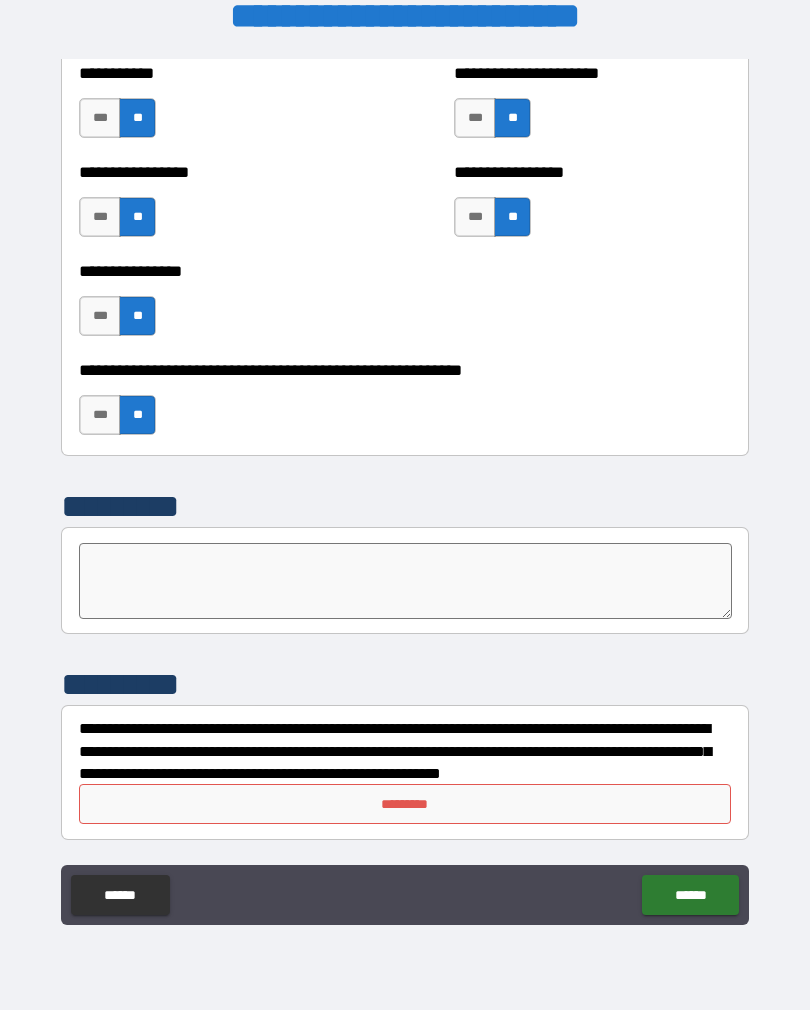 click on "*********" at bounding box center [405, 804] 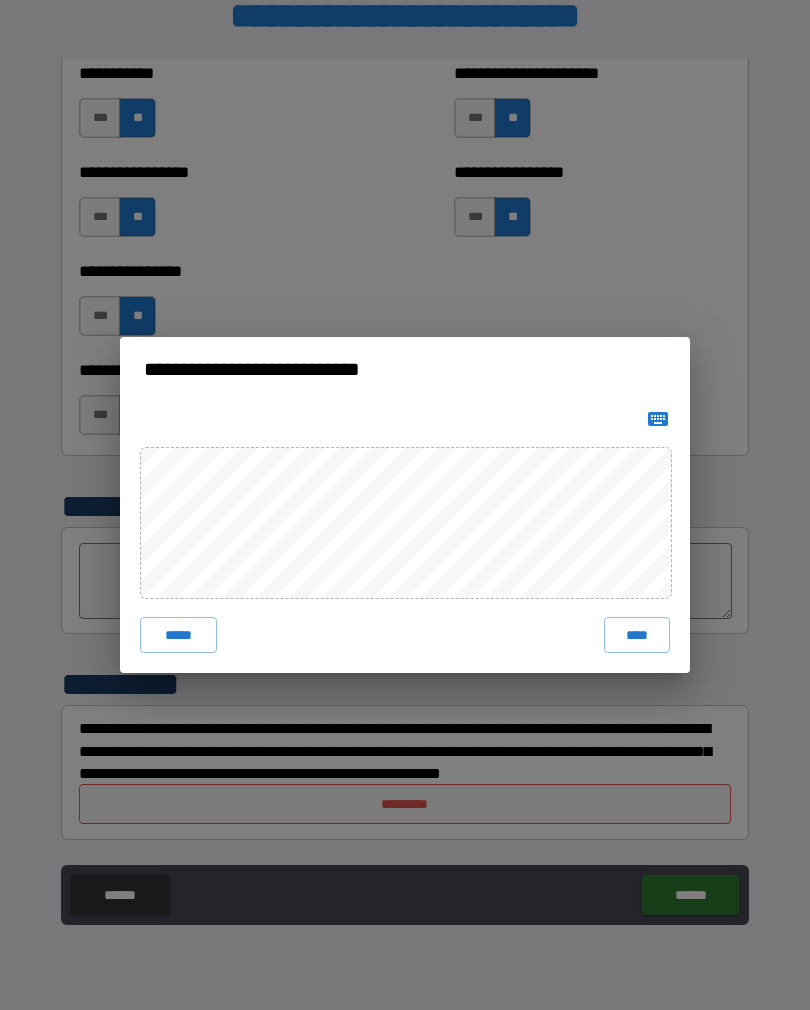 click on "****" at bounding box center [637, 635] 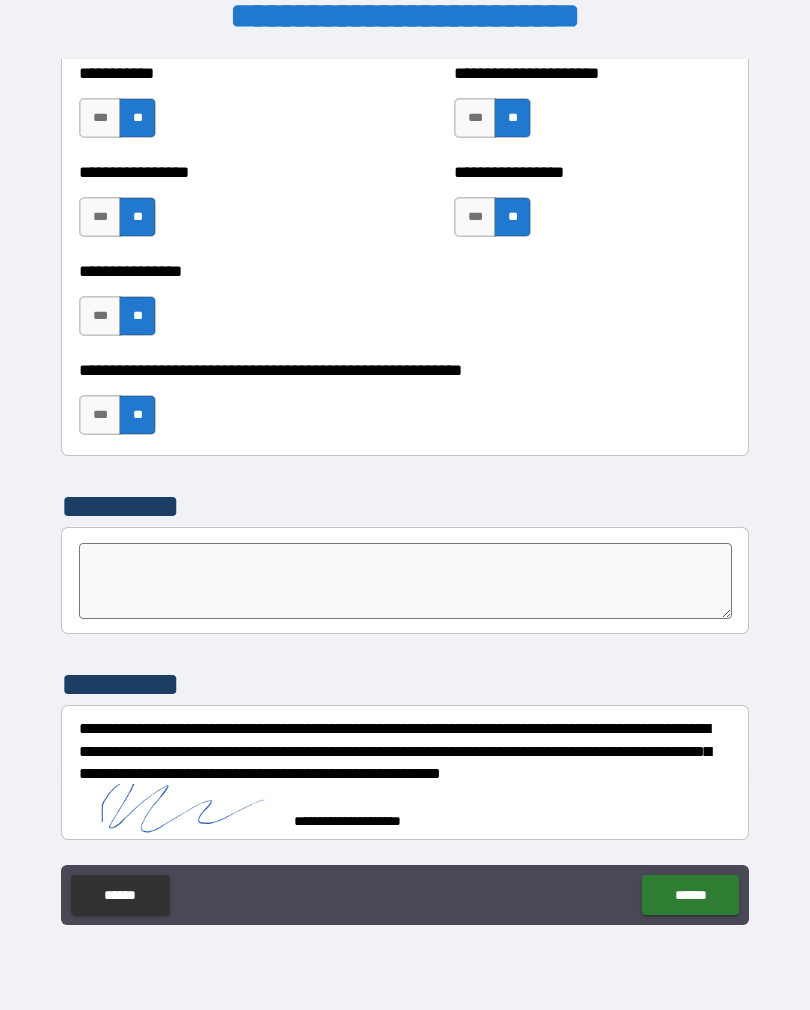 scroll, scrollTop: 6023, scrollLeft: 0, axis: vertical 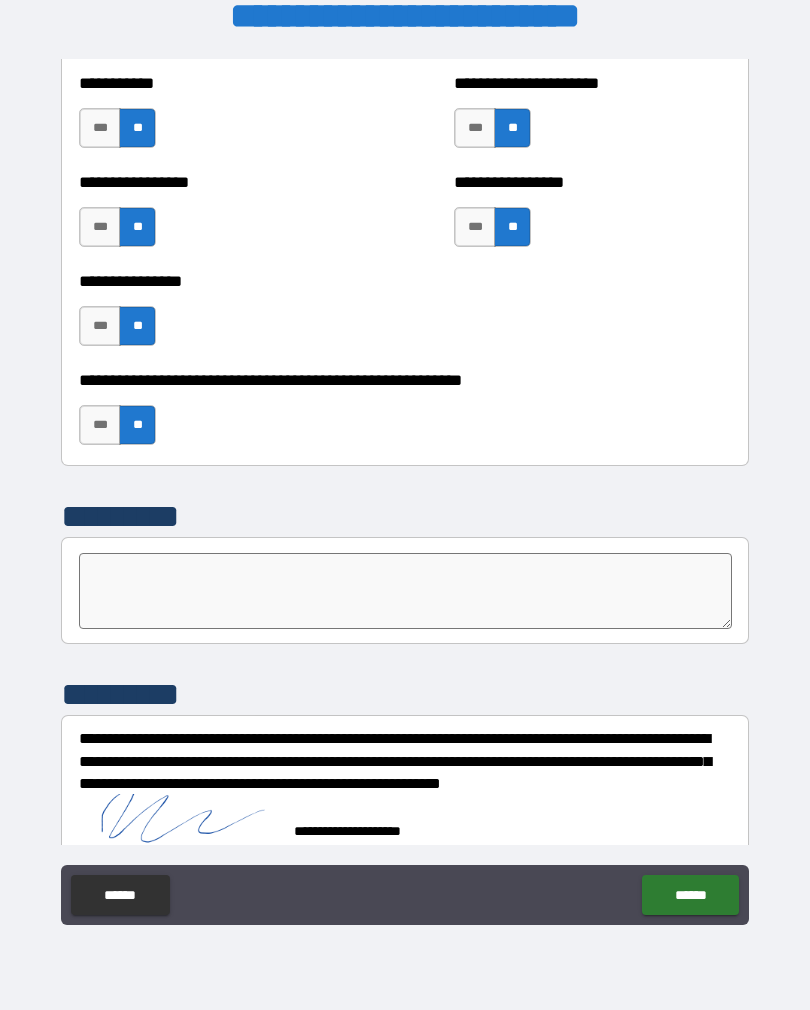 click on "******" at bounding box center [690, 895] 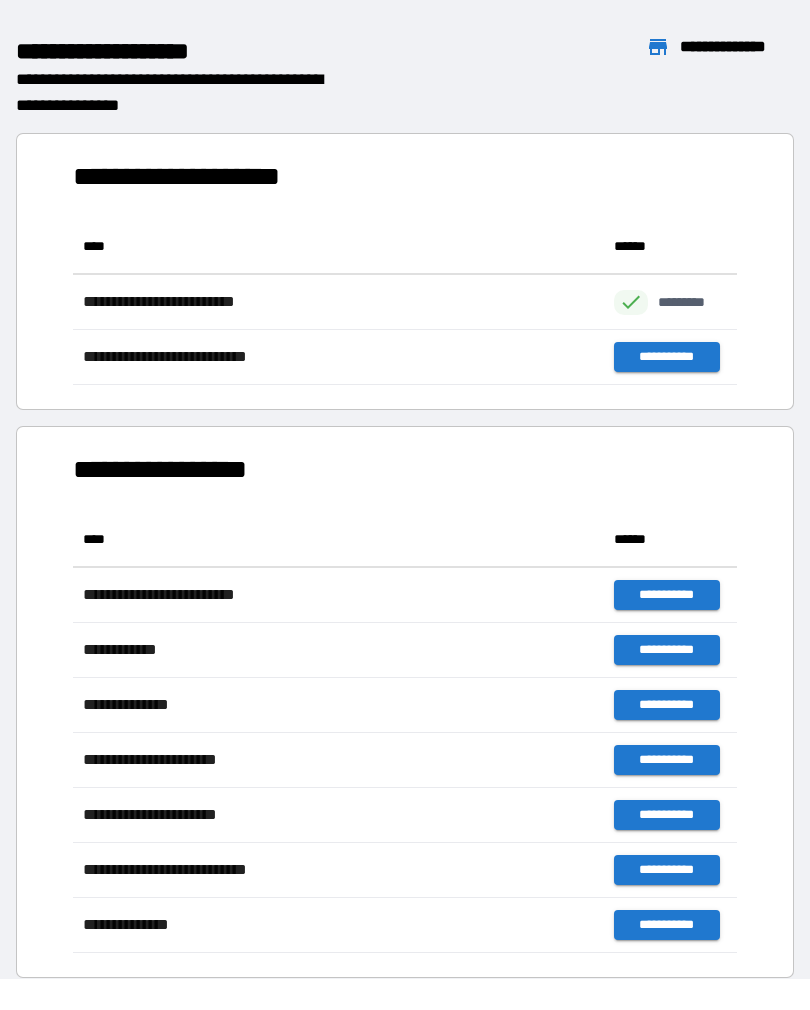 scroll, scrollTop: 1, scrollLeft: 1, axis: both 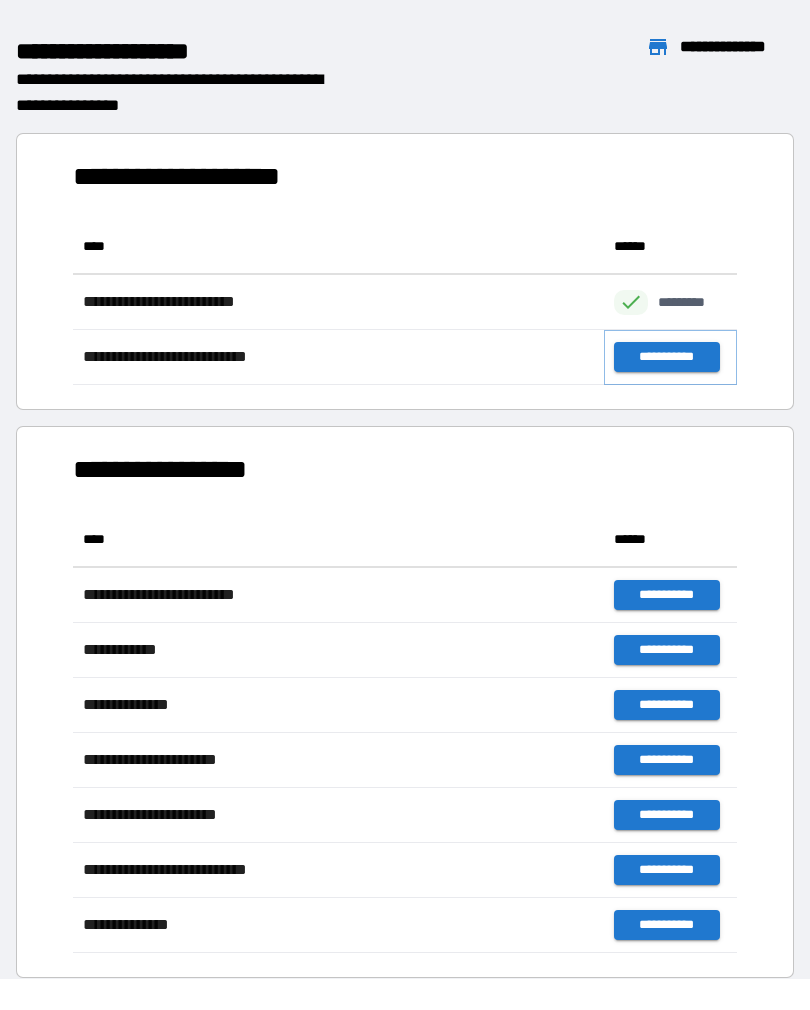 click on "**********" at bounding box center (666, 357) 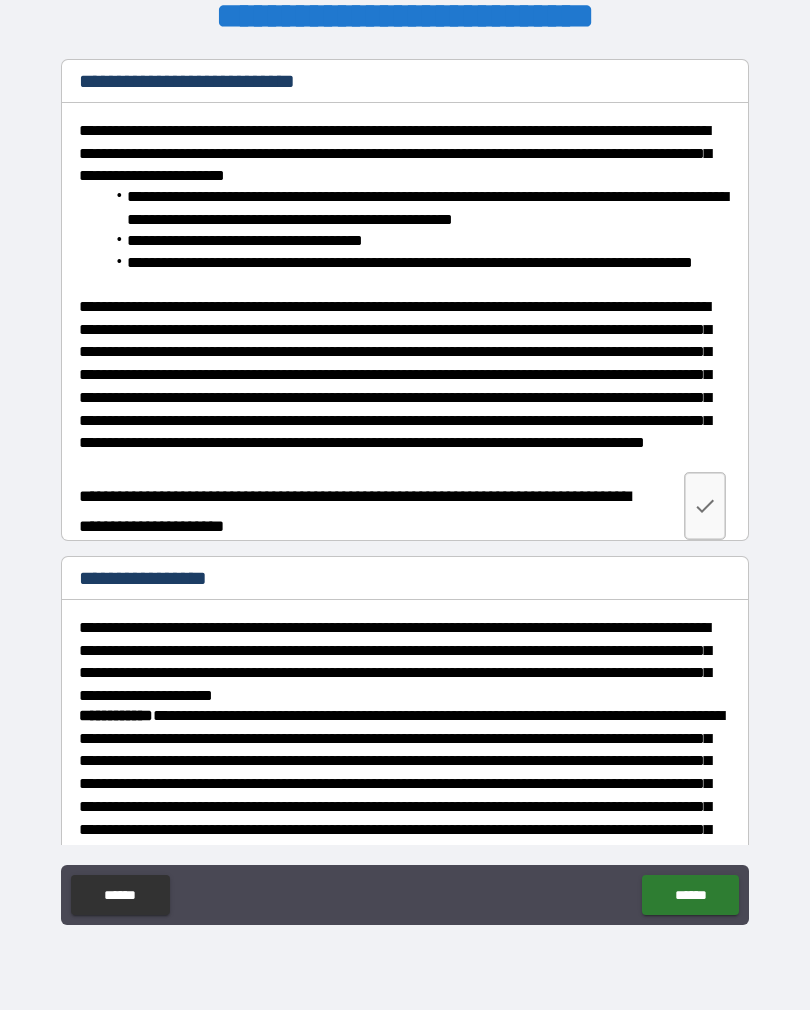 click 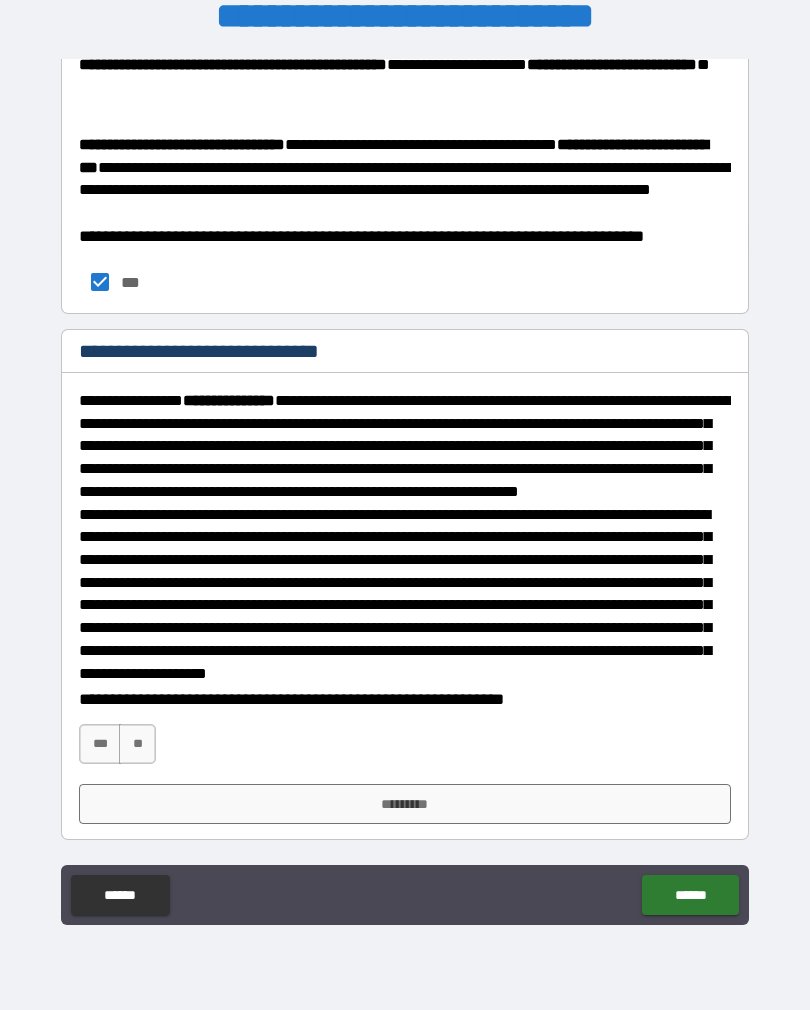 scroll, scrollTop: 1530, scrollLeft: 0, axis: vertical 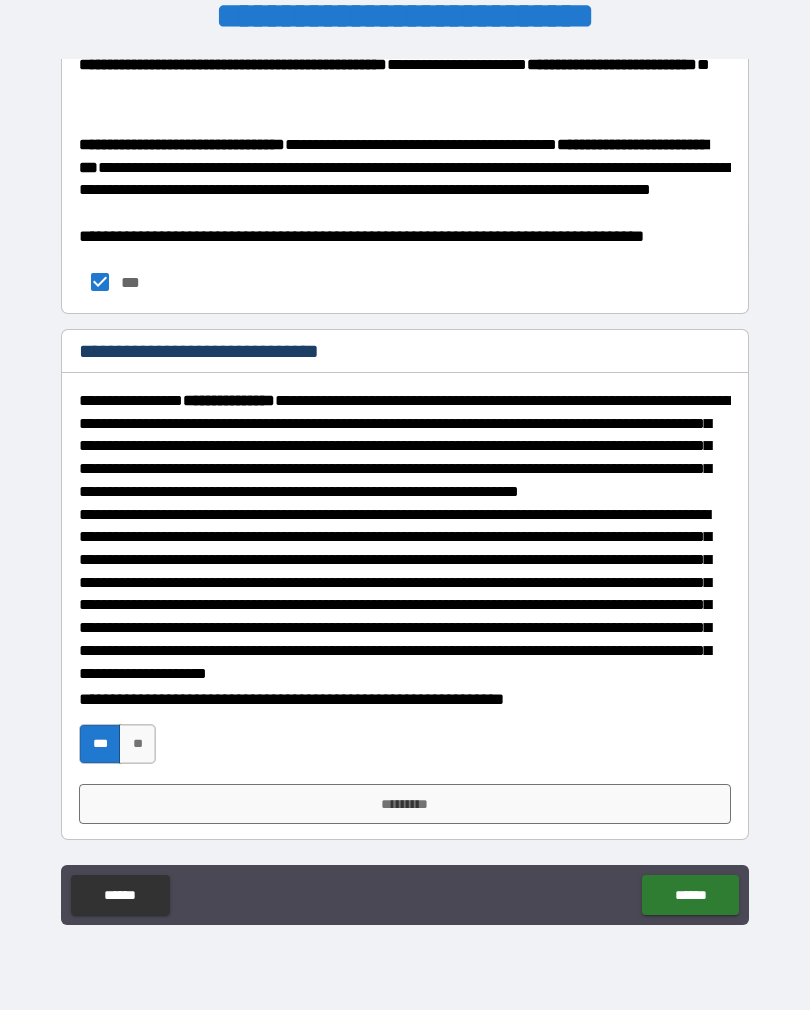 click on "*********" at bounding box center [405, 804] 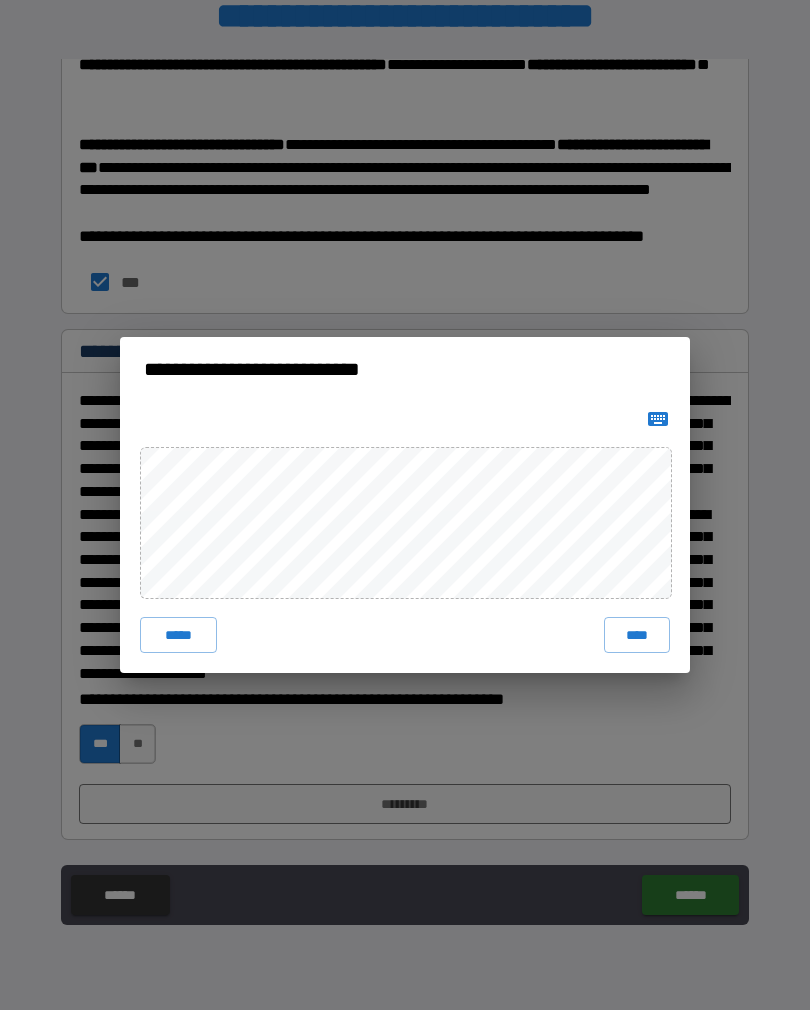click on "****" at bounding box center (637, 635) 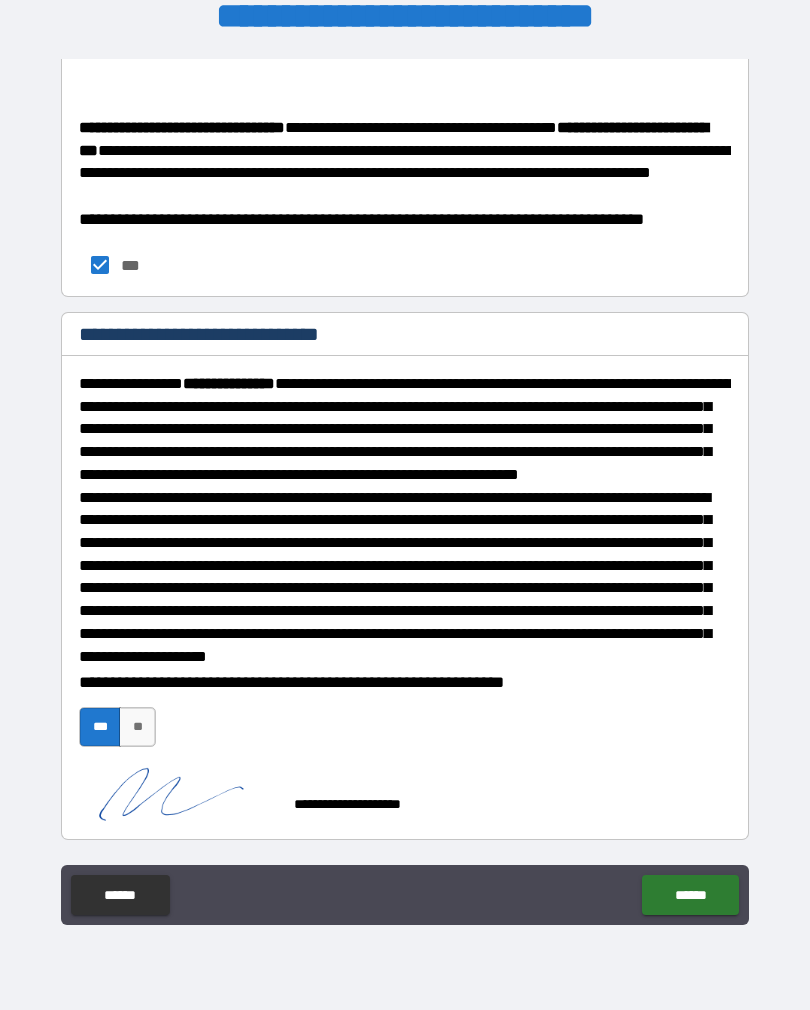 click on "******" at bounding box center (690, 895) 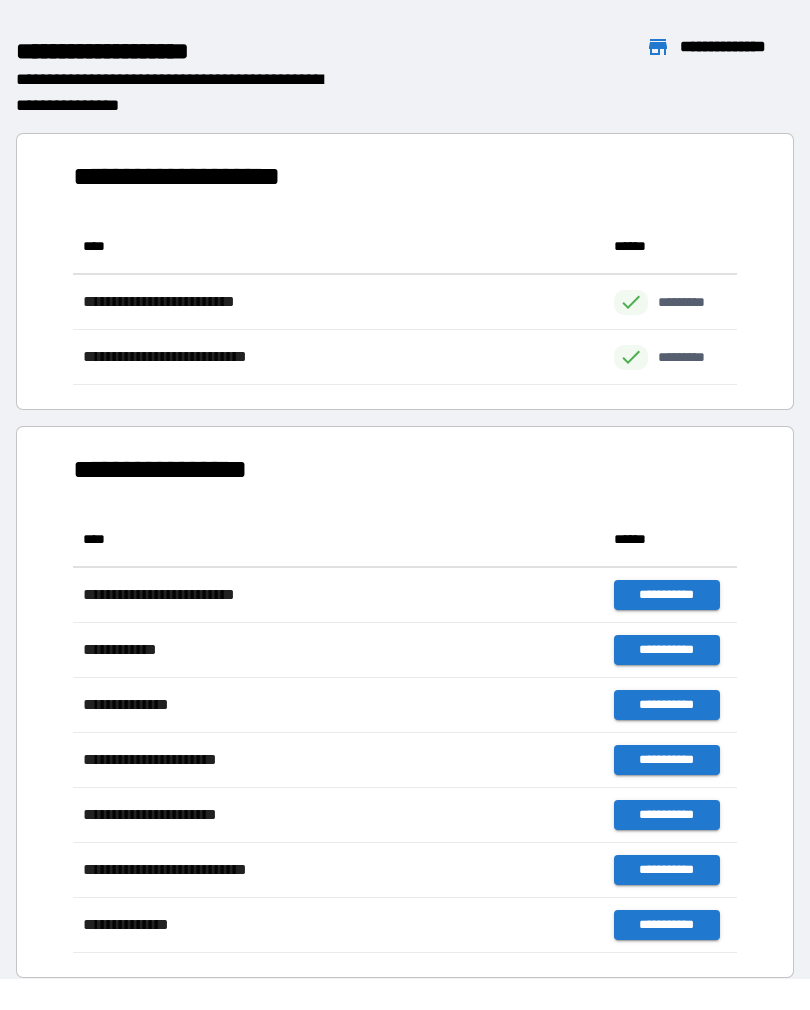 scroll, scrollTop: 166, scrollLeft: 664, axis: both 